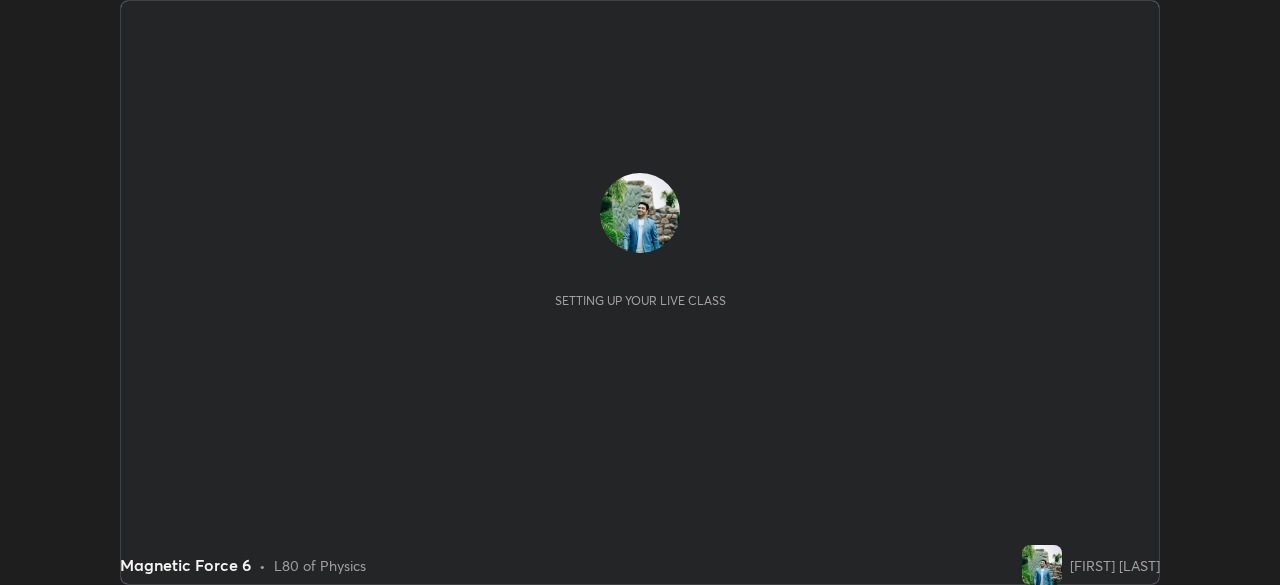 scroll, scrollTop: 0, scrollLeft: 0, axis: both 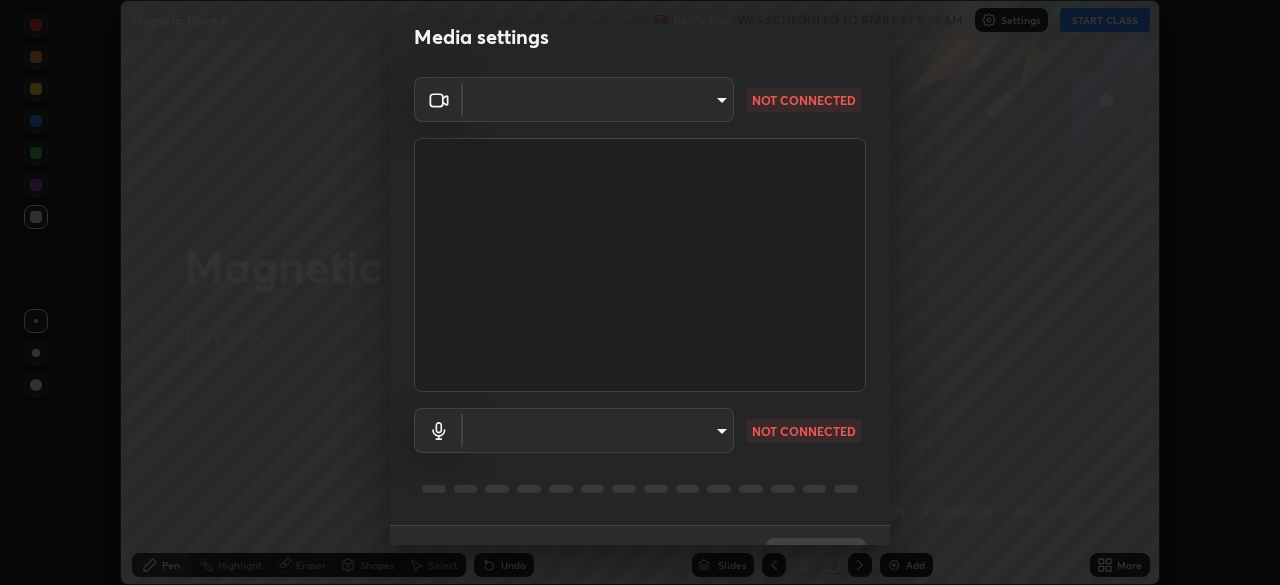 type on "26ea4645ce1167a88714ccf2a1c7b245e82c900ba769eb6e2bf526cec6792837" 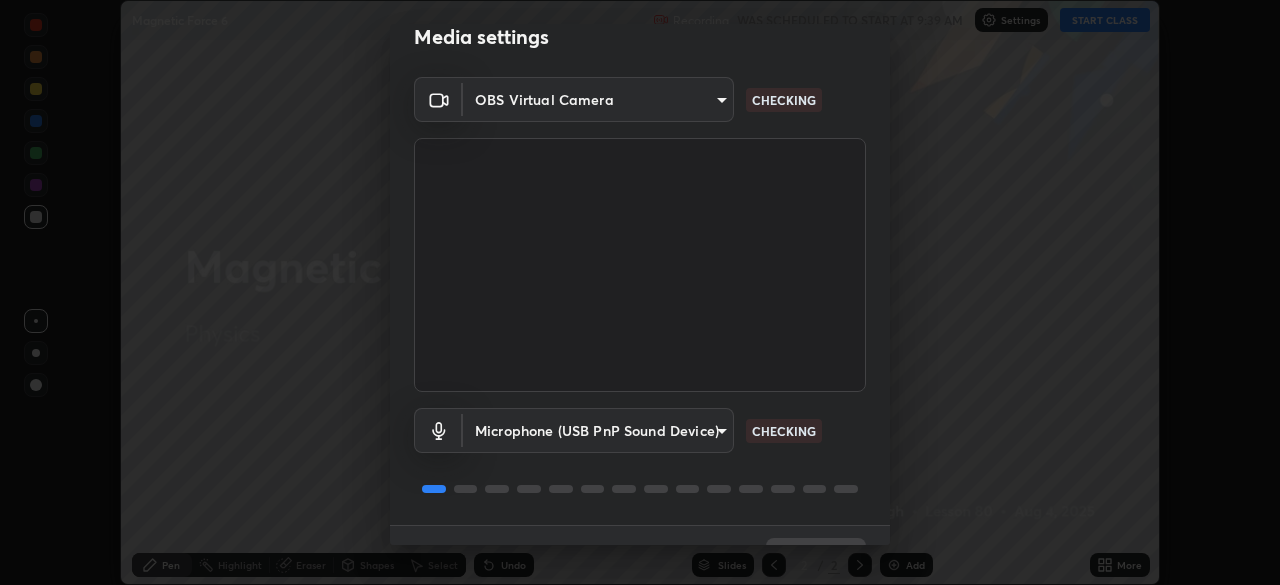 scroll, scrollTop: 71, scrollLeft: 0, axis: vertical 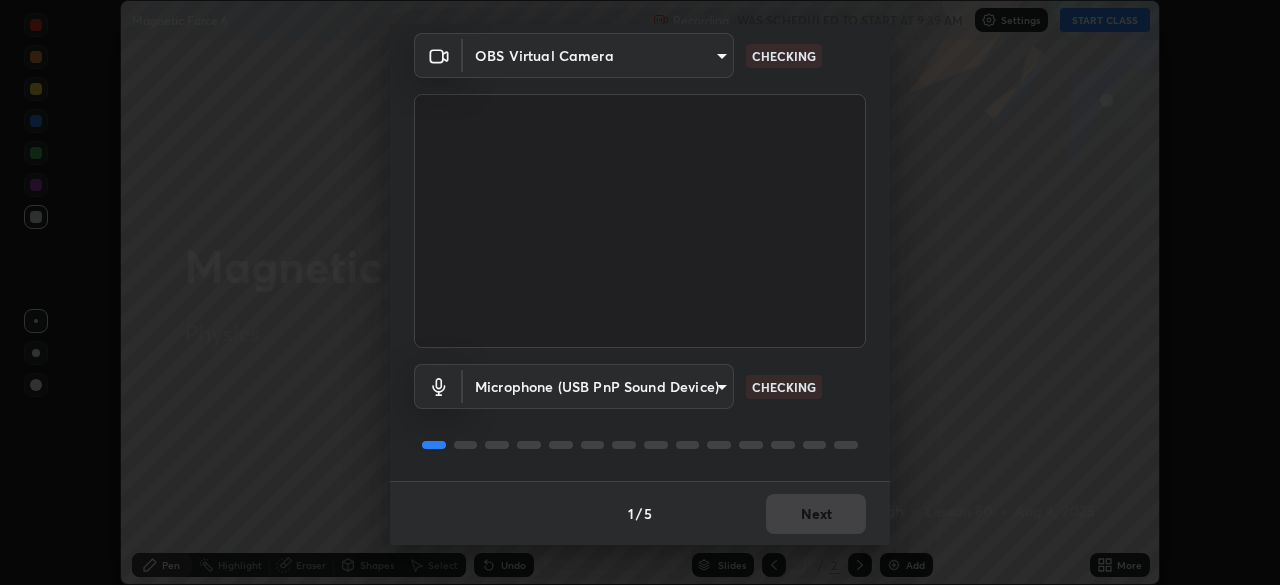 click on "1 / 5 Next" at bounding box center [640, 513] 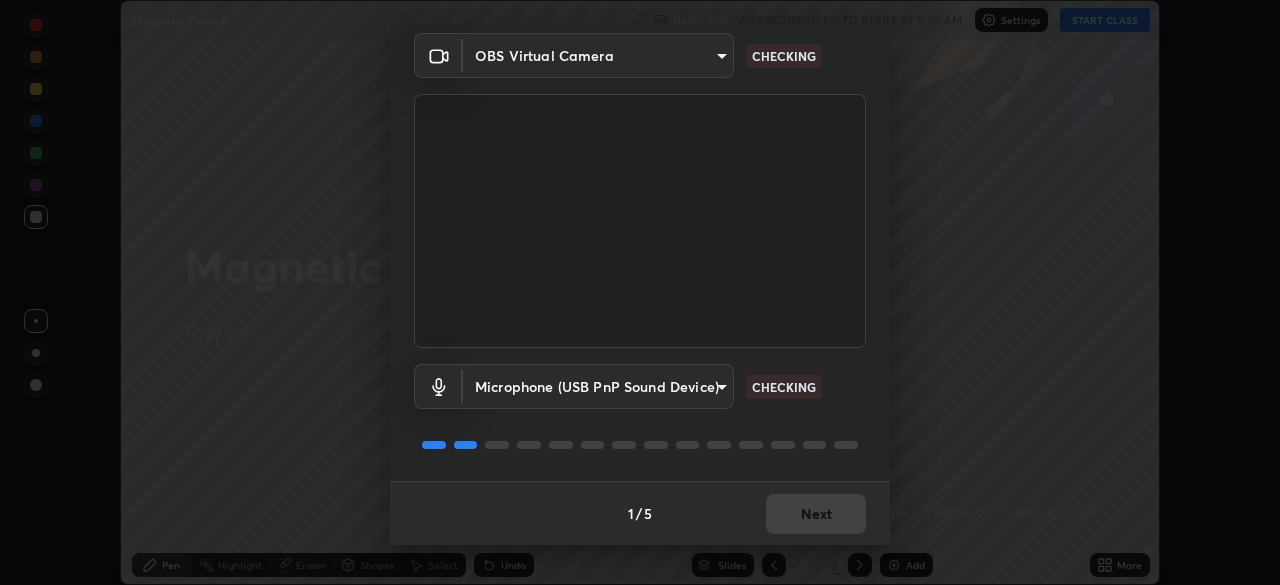 click on "1 / 5 Next" at bounding box center (640, 513) 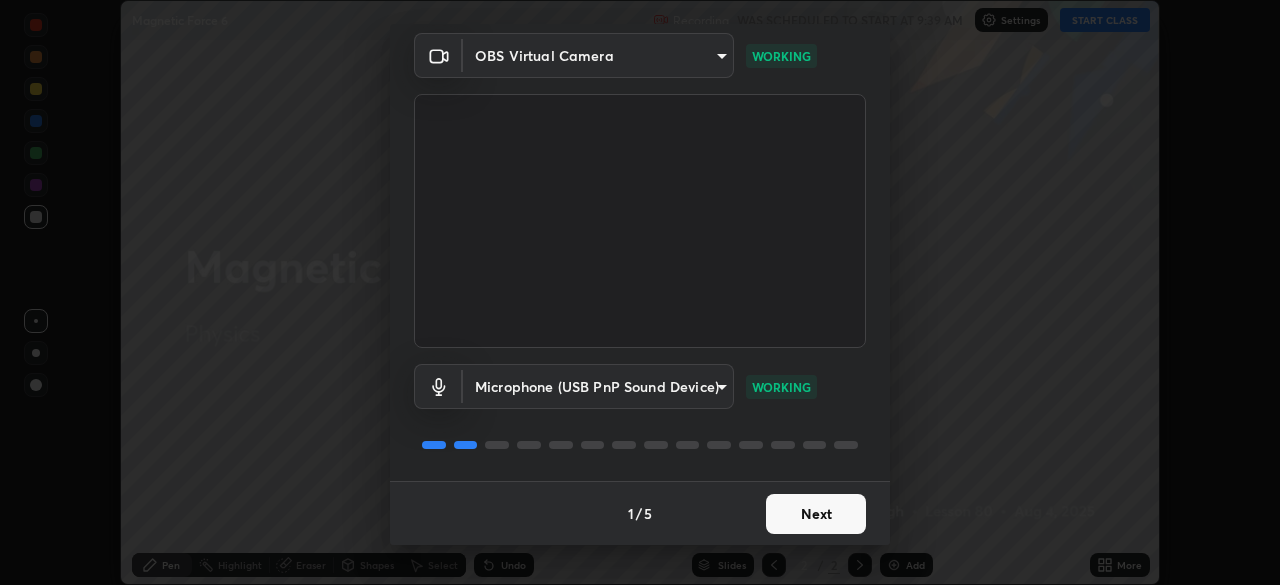 click on "Next" at bounding box center (816, 514) 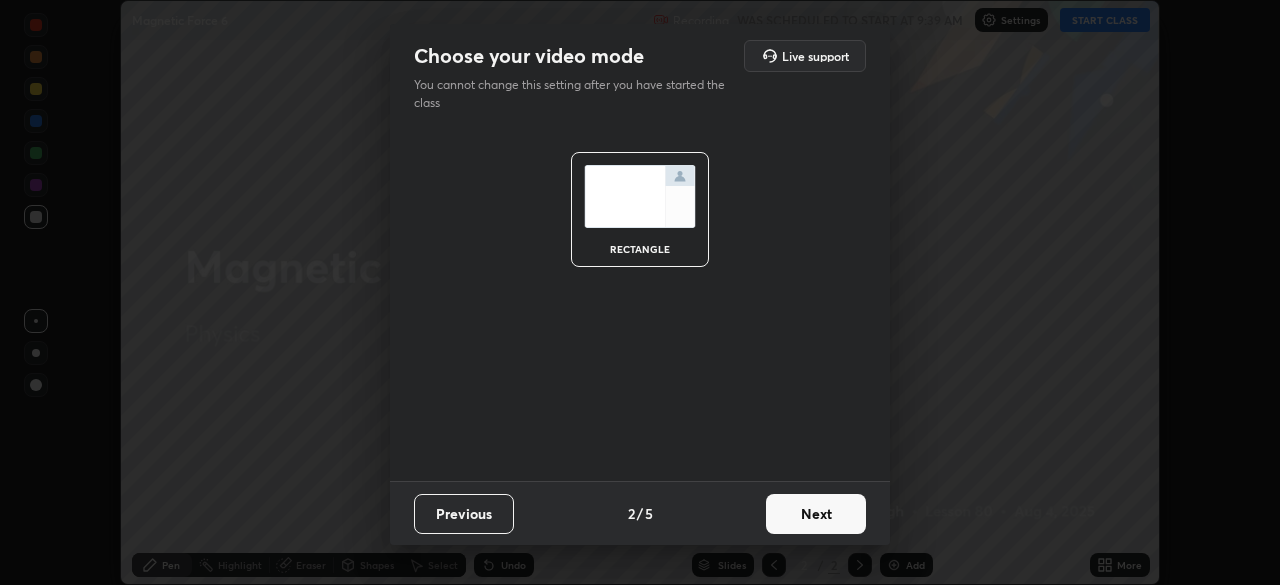 scroll, scrollTop: 0, scrollLeft: 0, axis: both 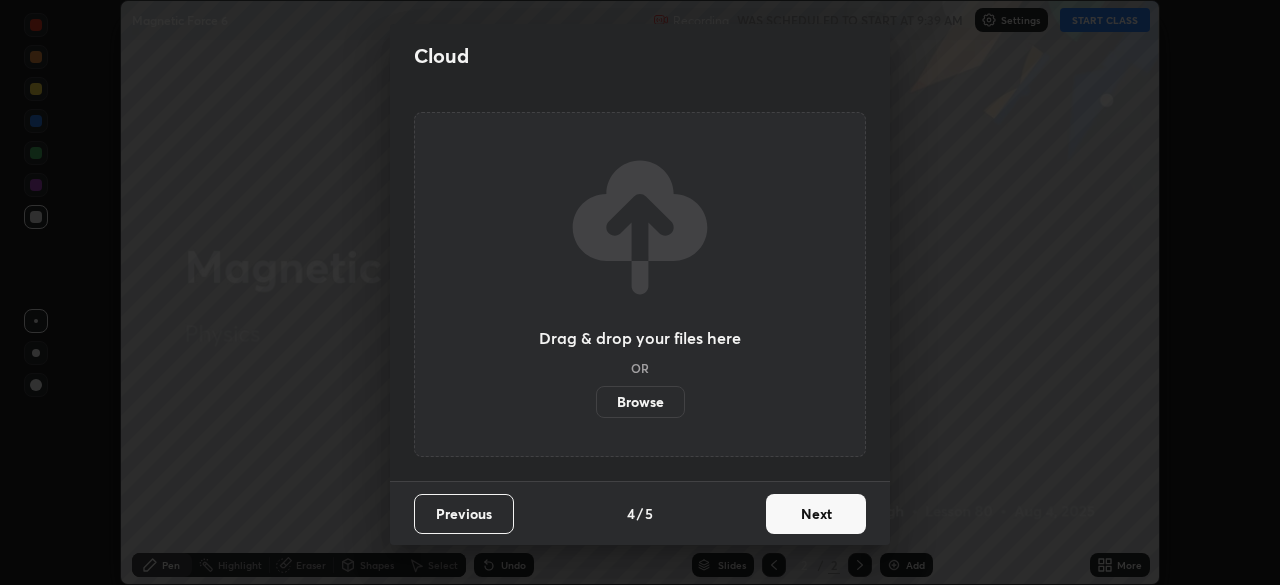 click on "Next" at bounding box center (816, 514) 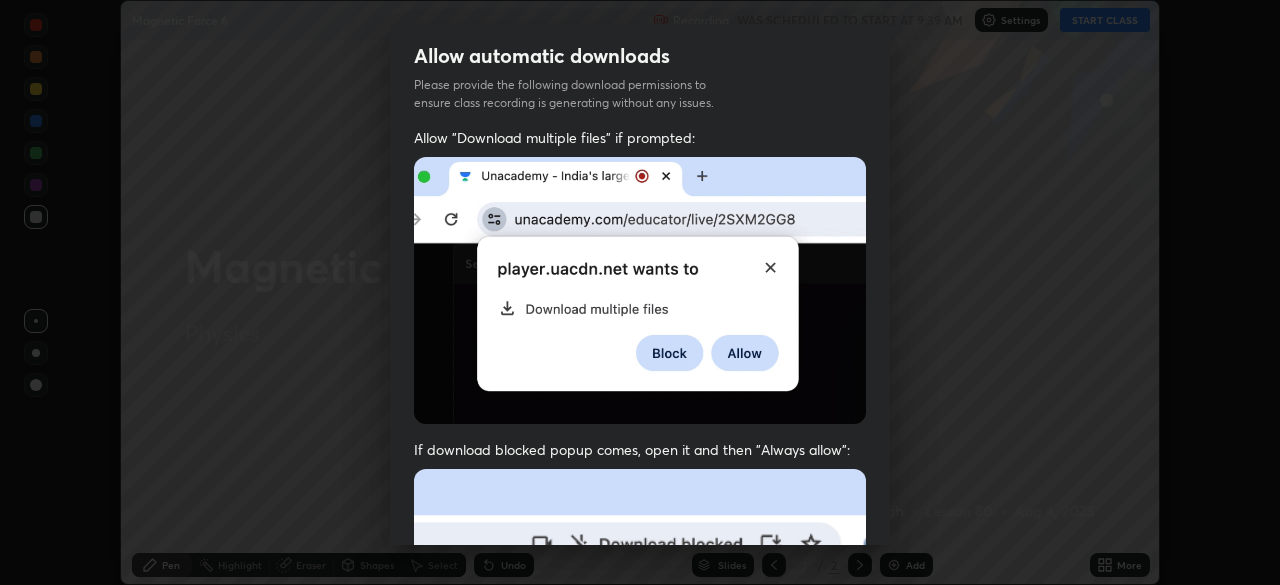 click at bounding box center [640, 687] 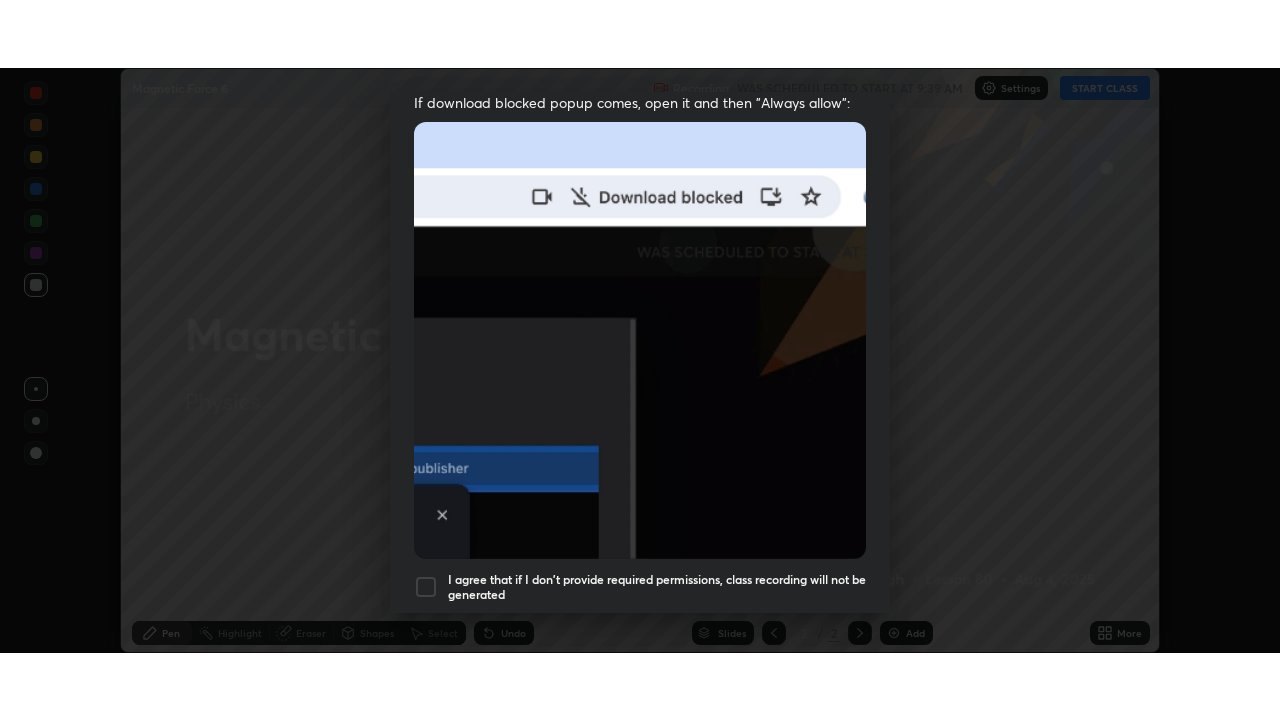 scroll, scrollTop: 479, scrollLeft: 0, axis: vertical 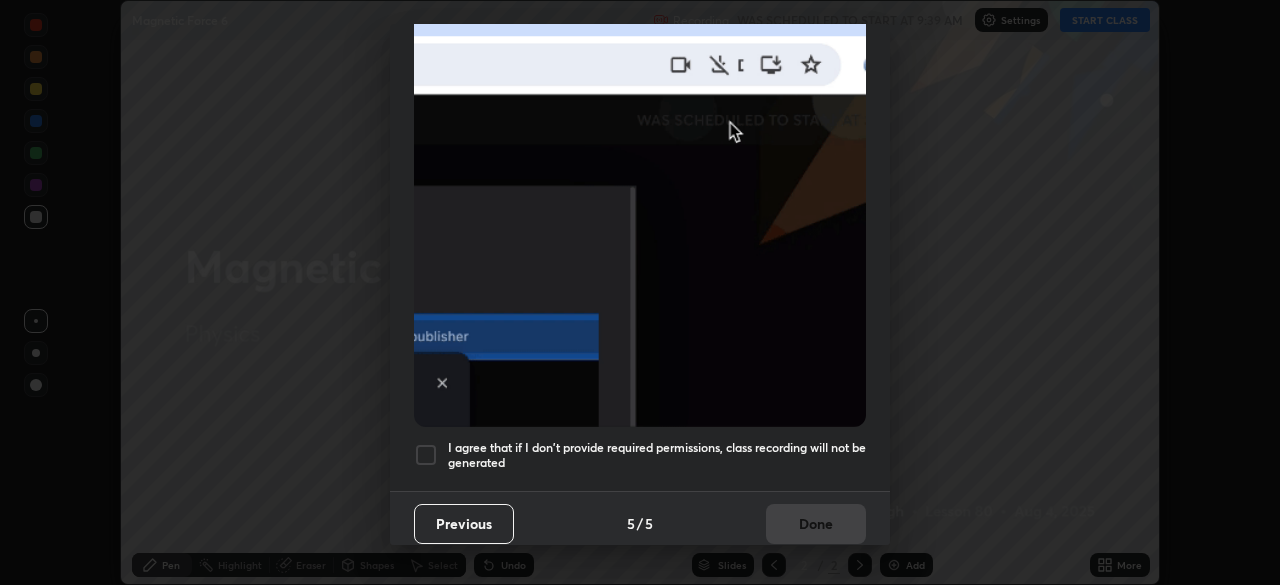 click at bounding box center [426, 455] 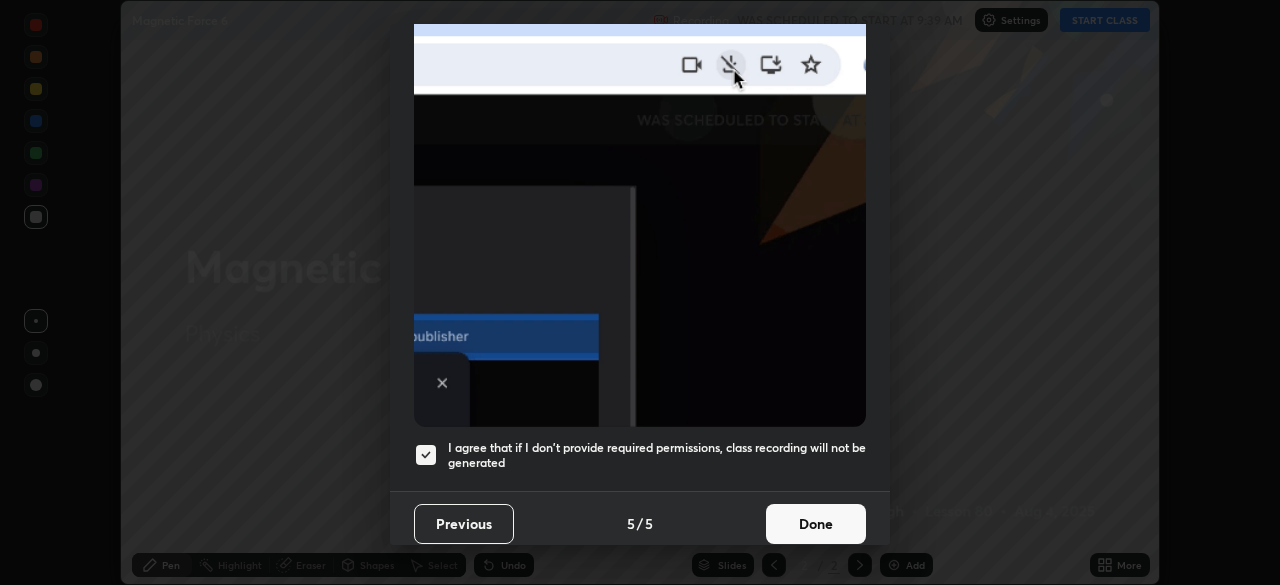 click on "Done" at bounding box center (816, 524) 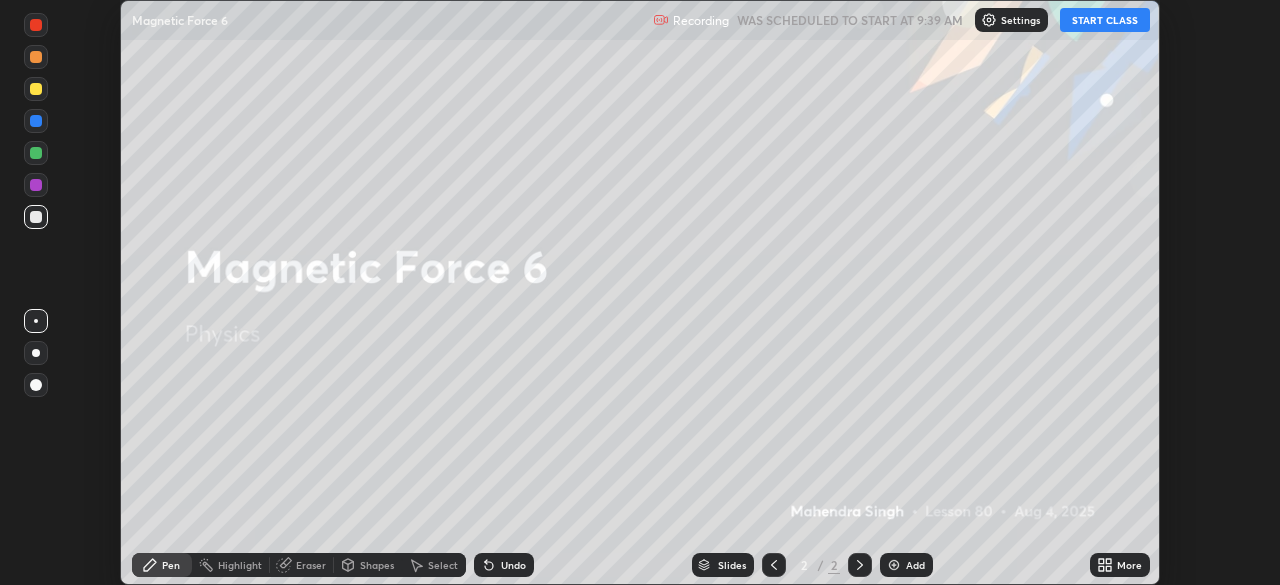 click on "START CLASS" at bounding box center [1105, 20] 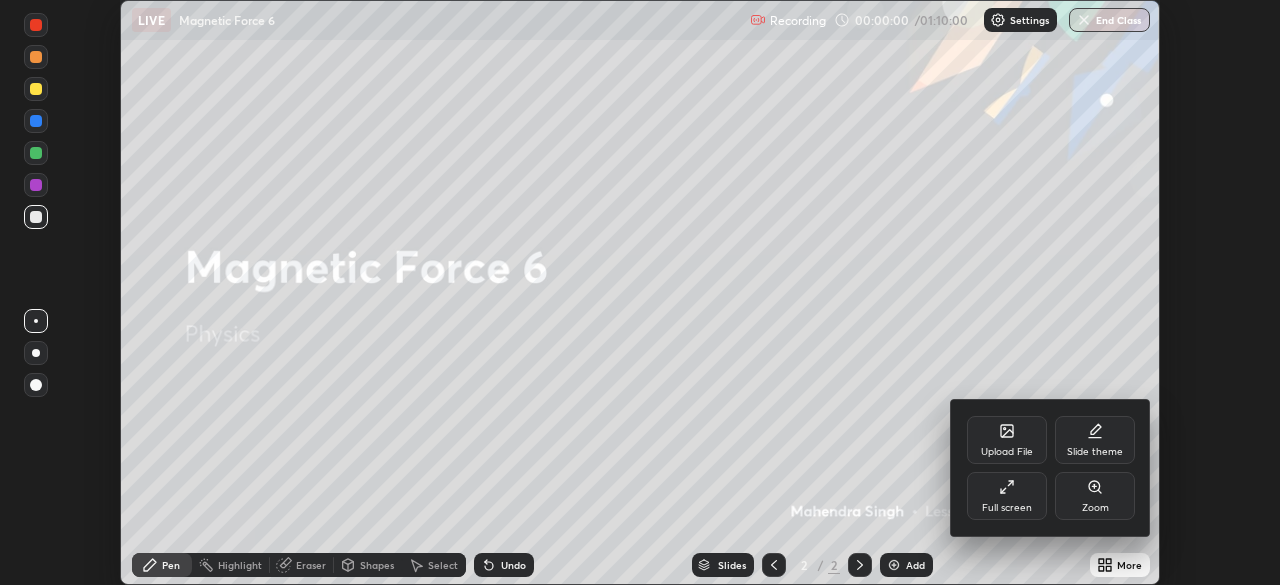 click on "Full screen" at bounding box center (1007, 508) 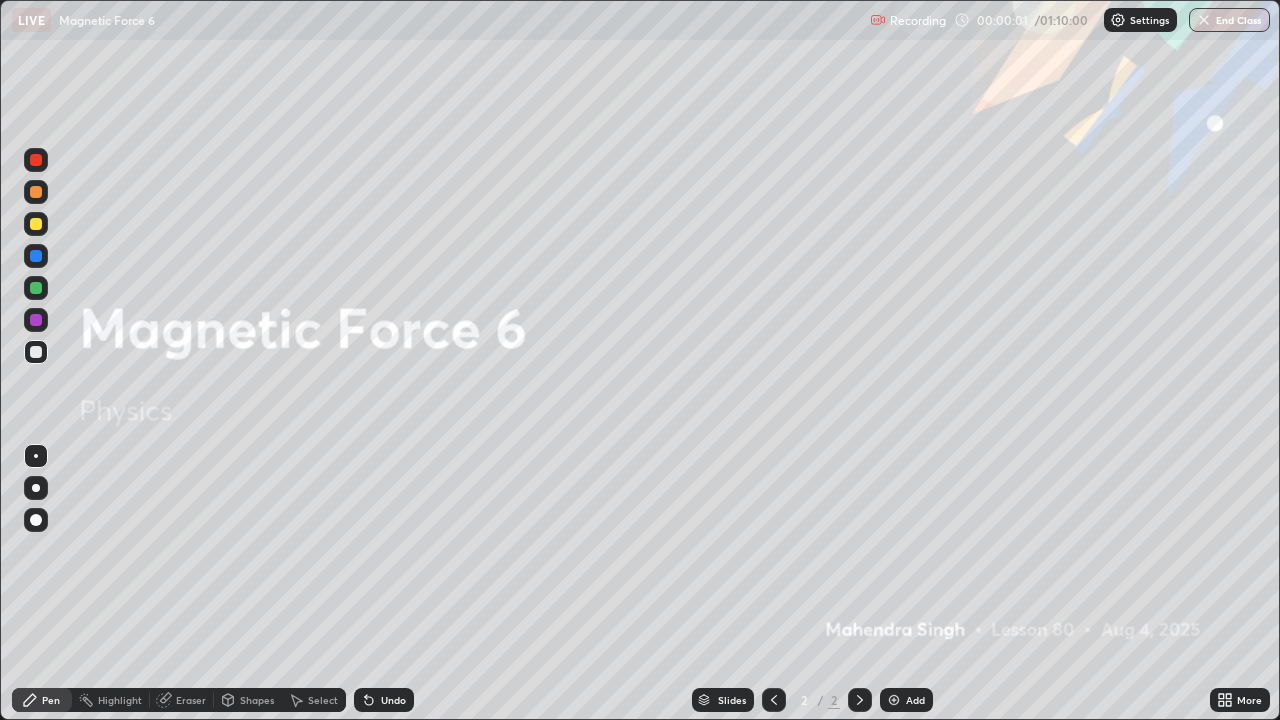 scroll, scrollTop: 99280, scrollLeft: 98720, axis: both 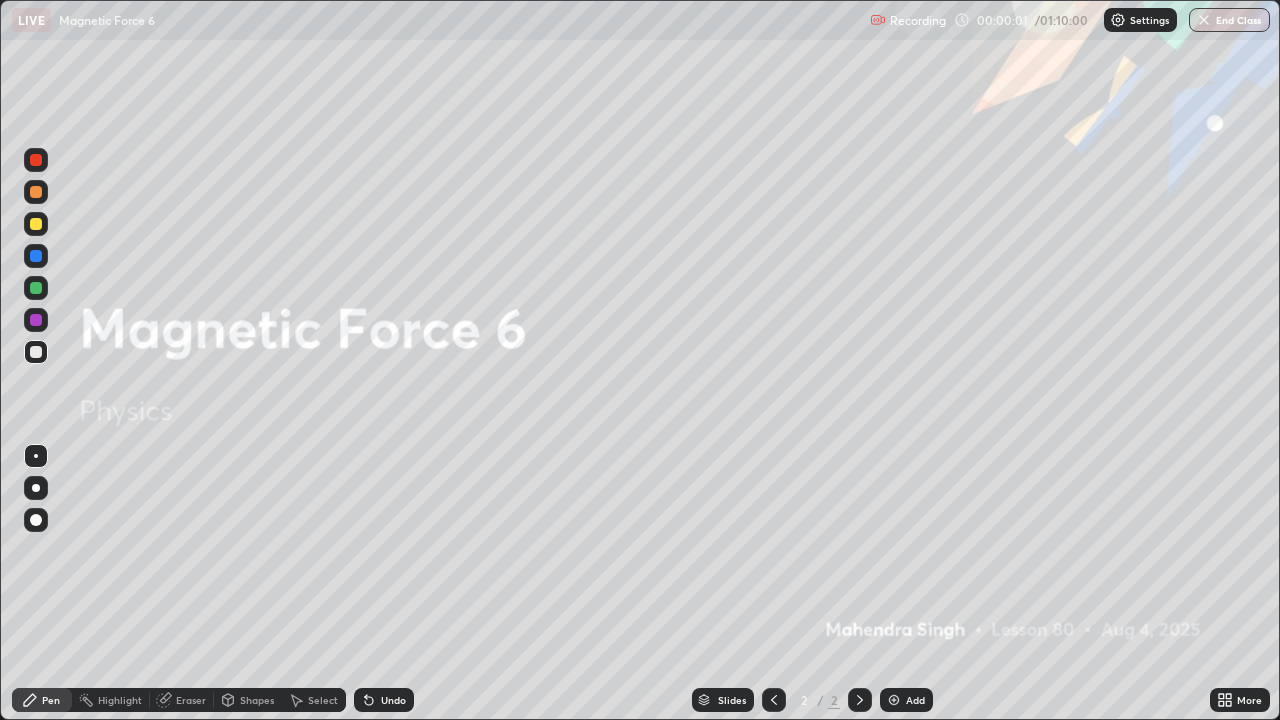 click on "Add" at bounding box center [915, 700] 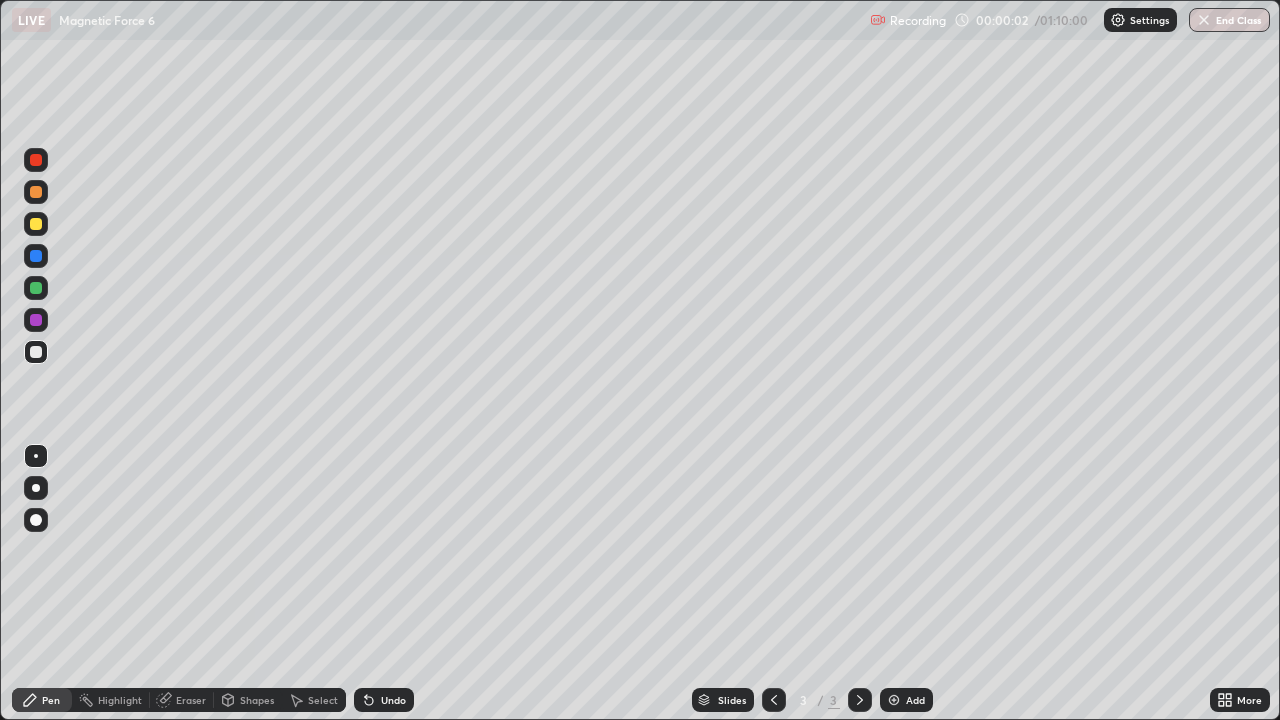 click on "Shapes" at bounding box center [257, 700] 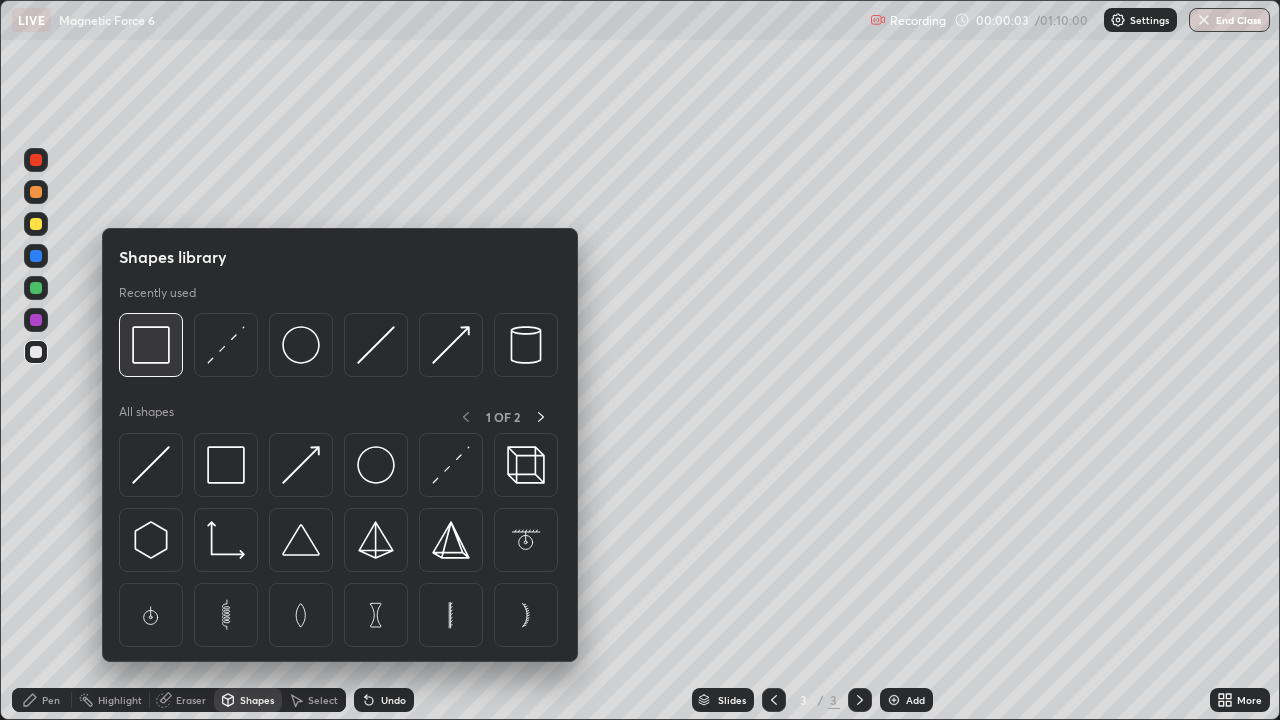 click at bounding box center [151, 345] 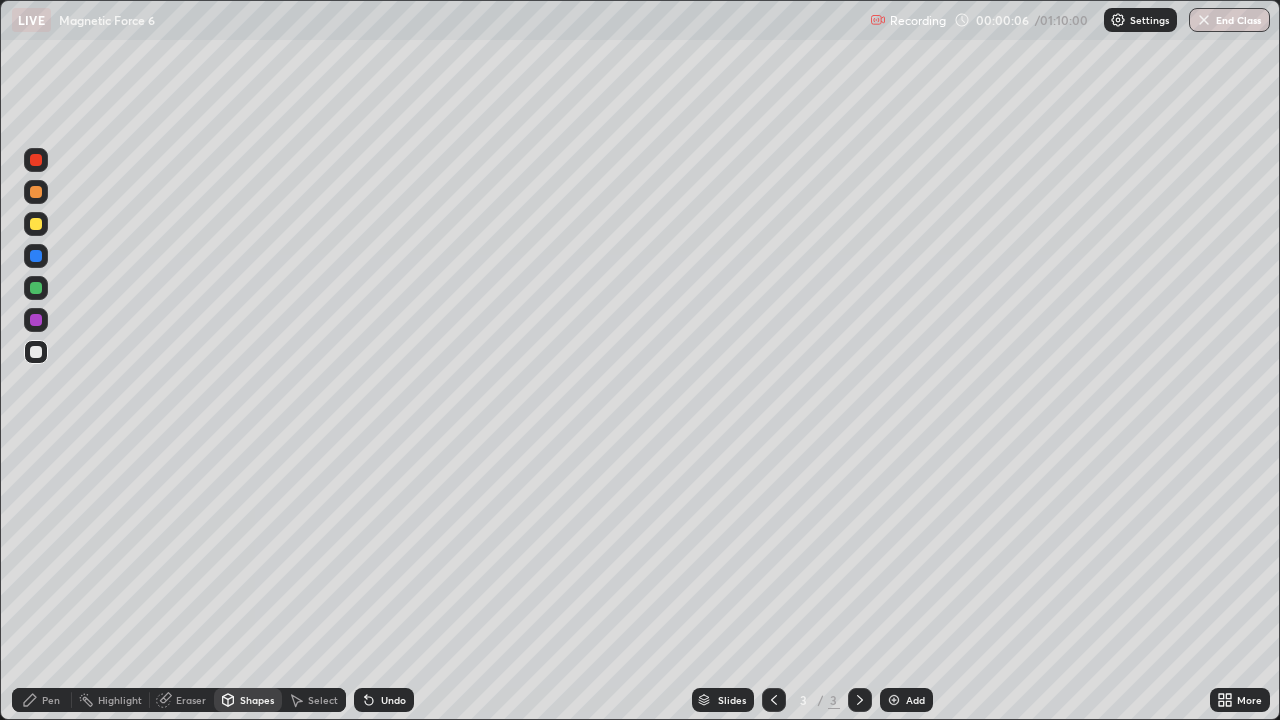click on "Pen" at bounding box center [51, 700] 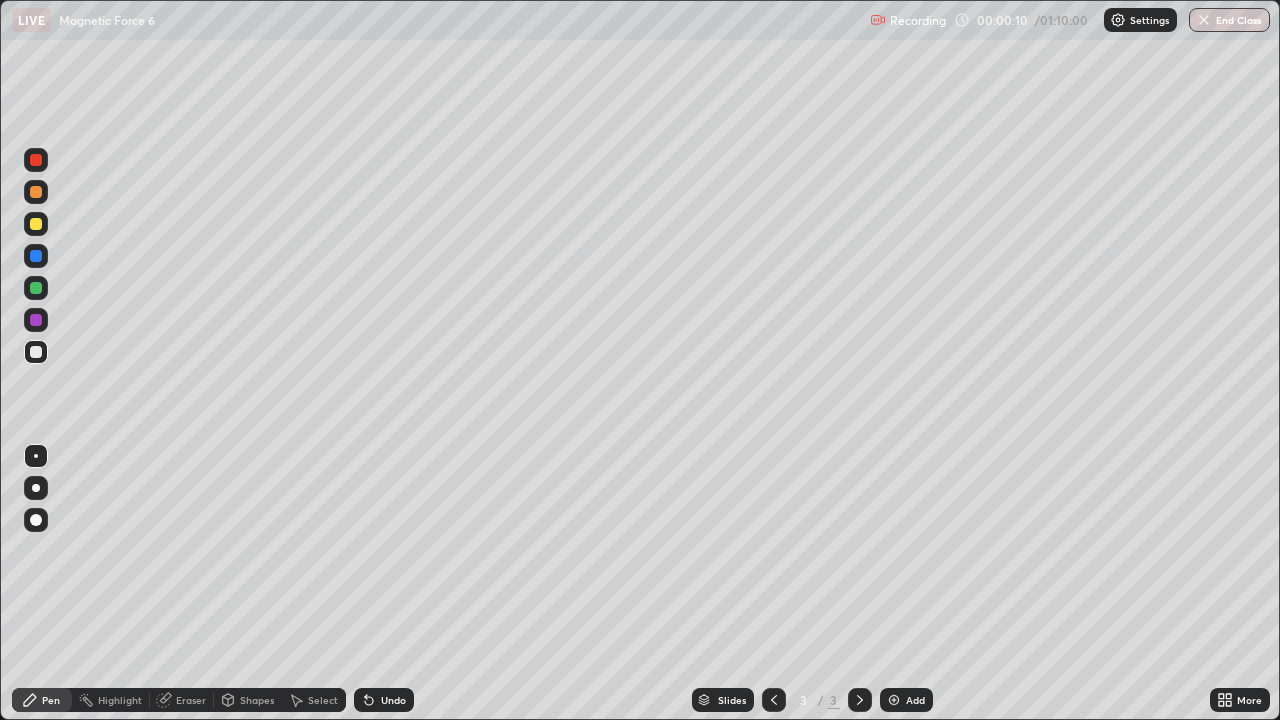 click on "Shapes" at bounding box center [257, 700] 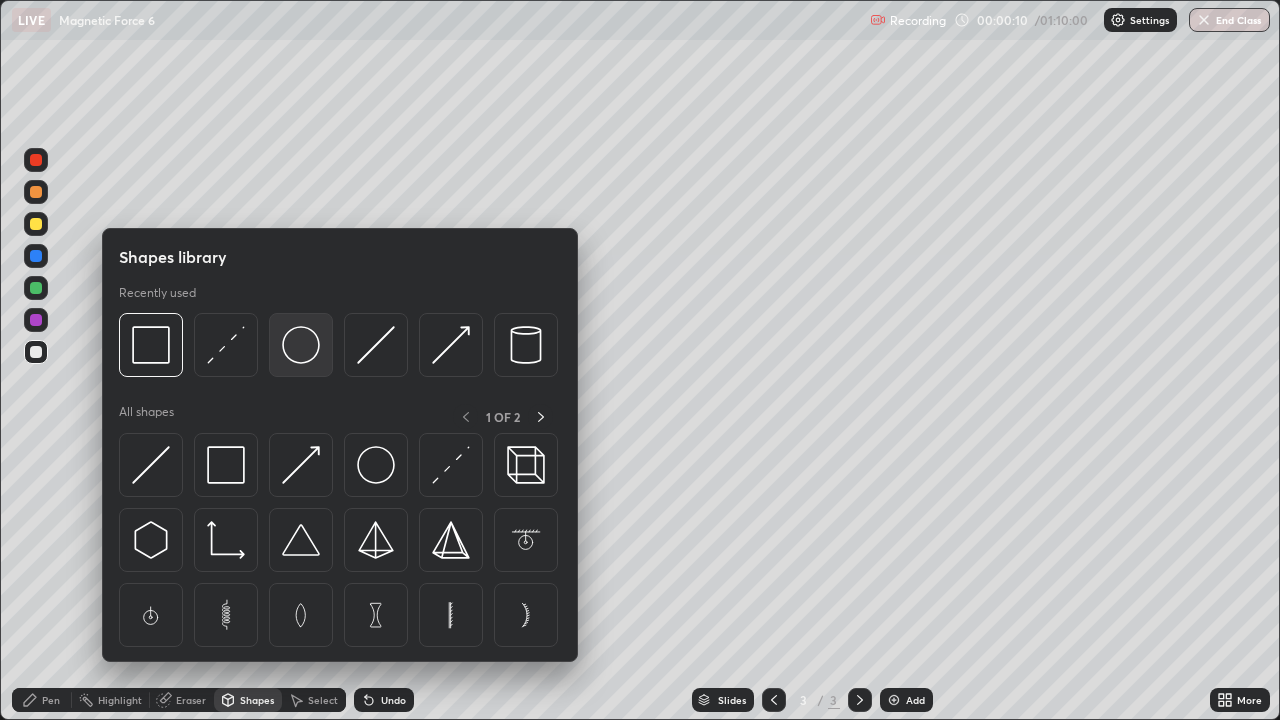 click at bounding box center [301, 345] 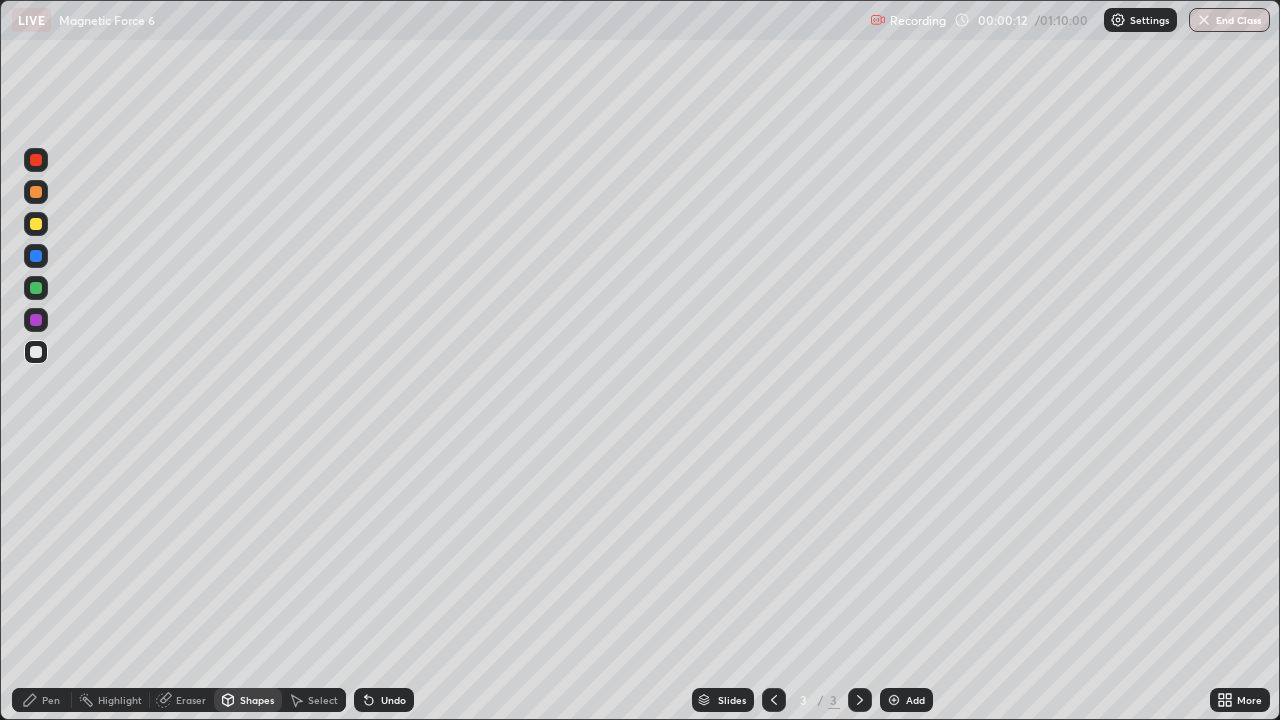 click on "Pen" at bounding box center (42, 700) 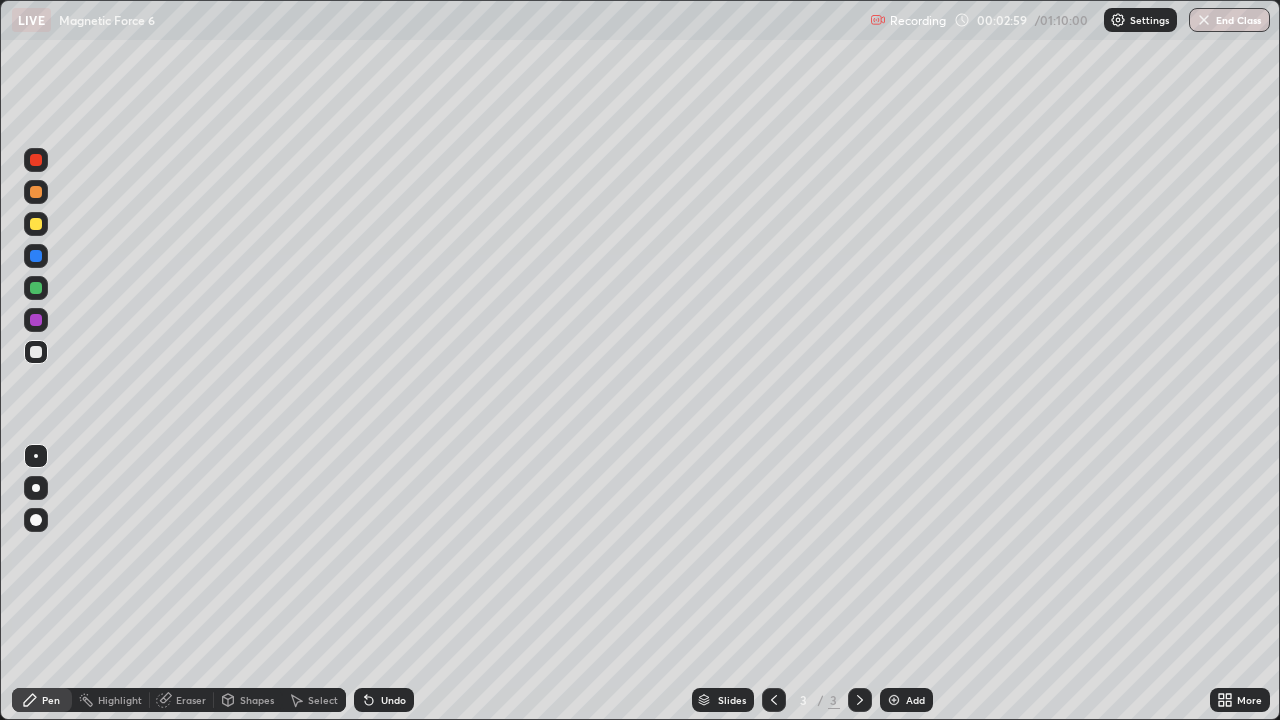 click on "Add" at bounding box center [915, 700] 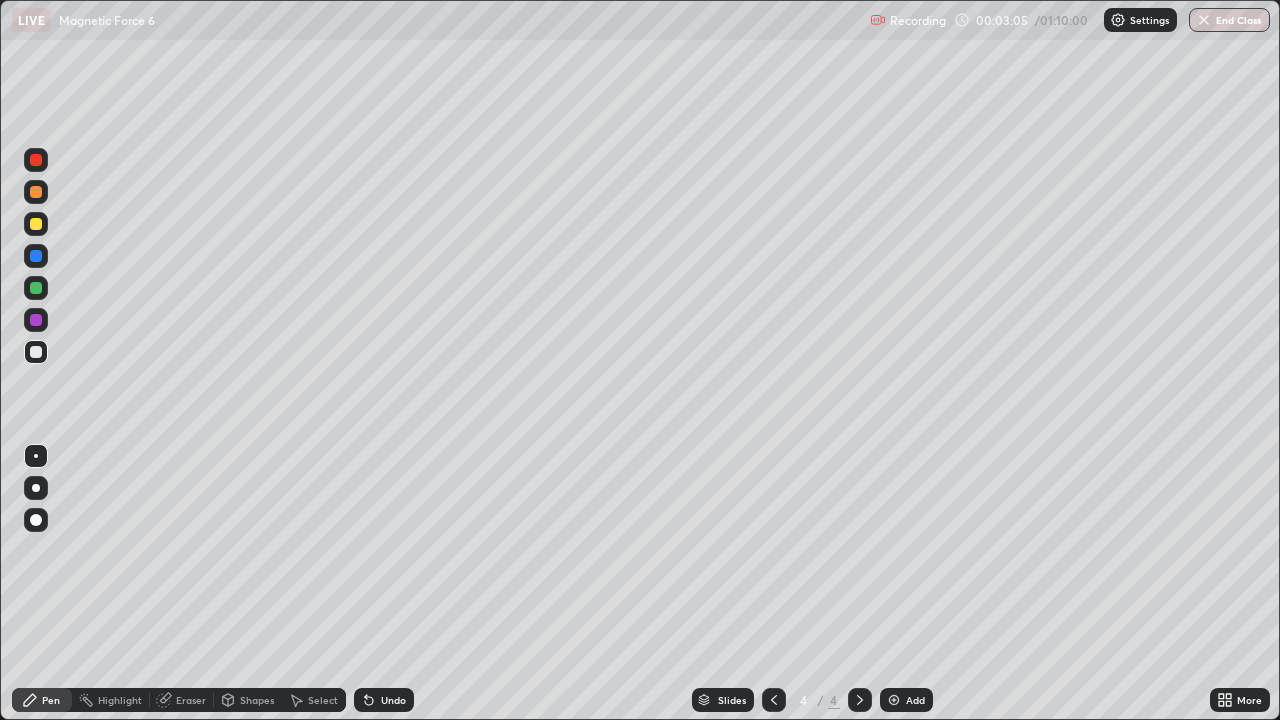 click at bounding box center [36, 352] 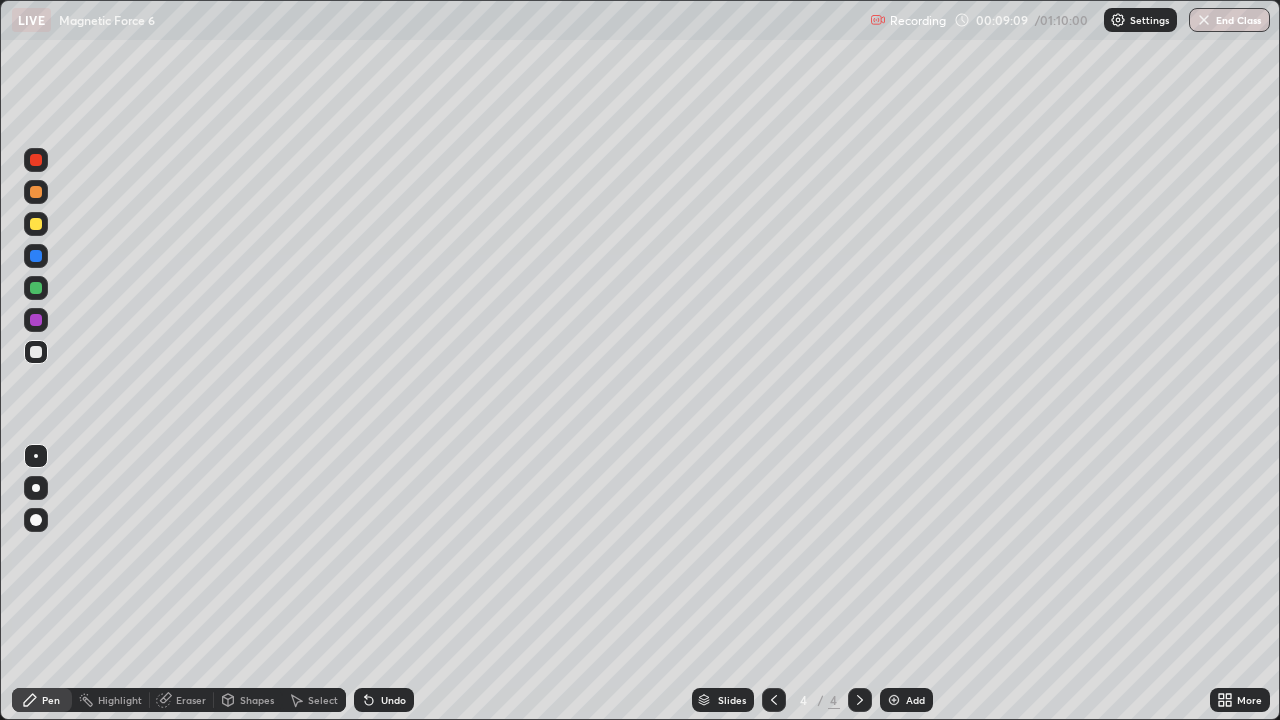 click on "Add" at bounding box center (915, 700) 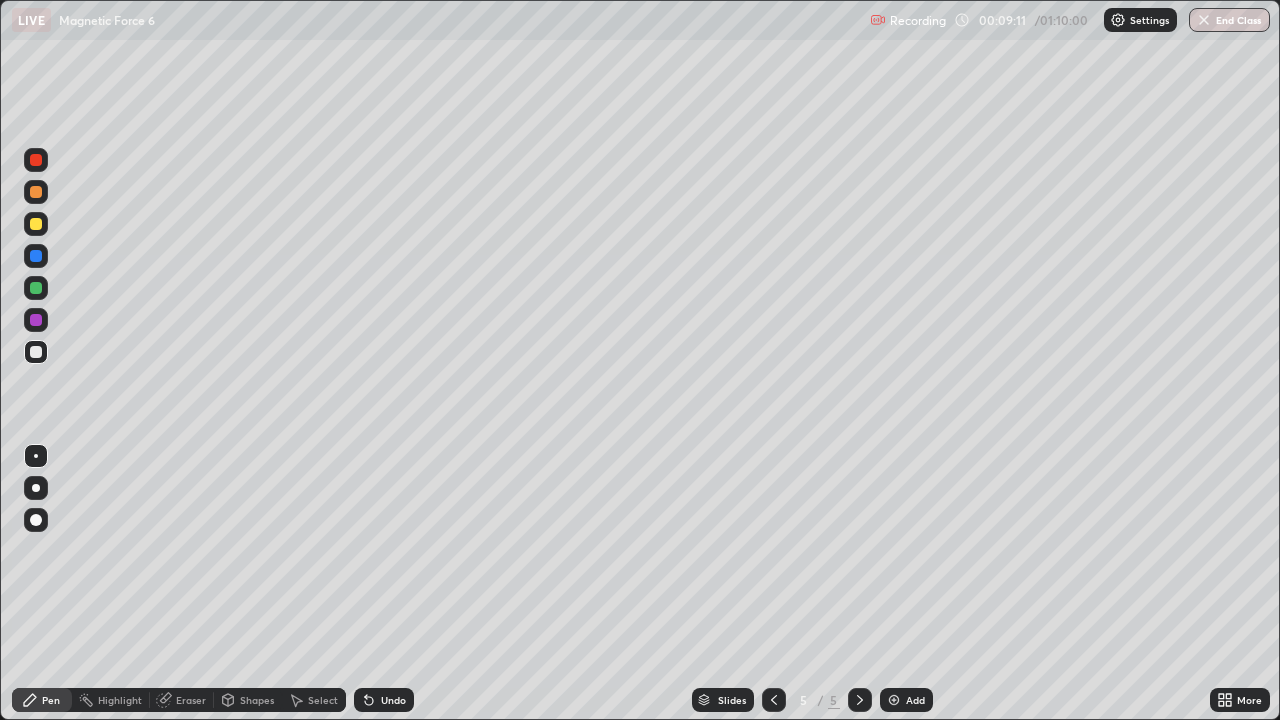 click on "Pen" at bounding box center [42, 700] 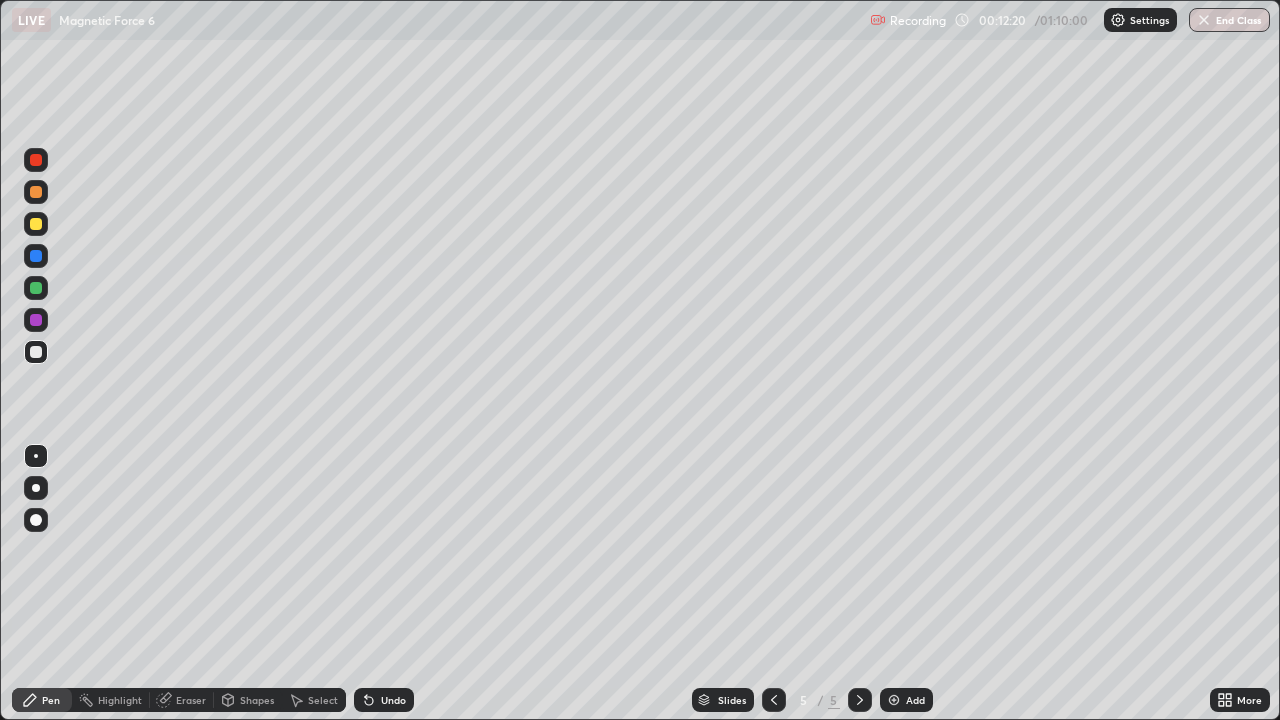 click at bounding box center (894, 700) 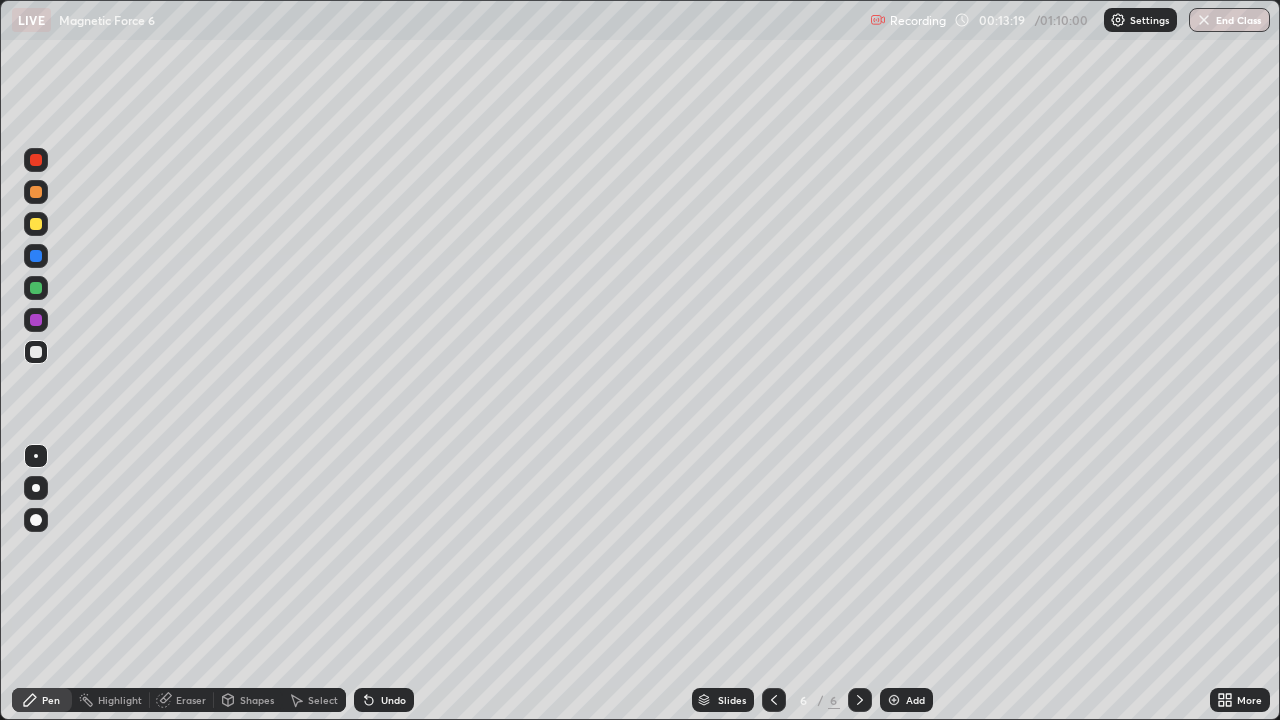 click on "Undo" at bounding box center (384, 700) 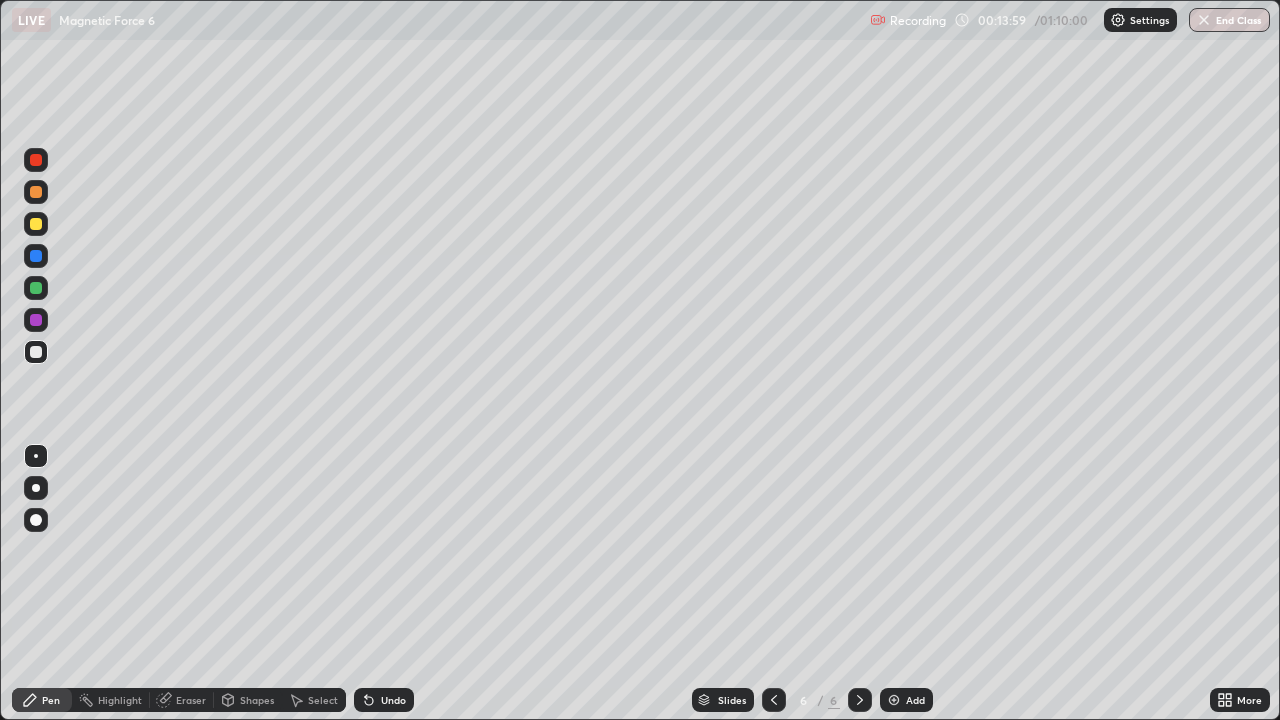 click on "Highlight" at bounding box center [111, 700] 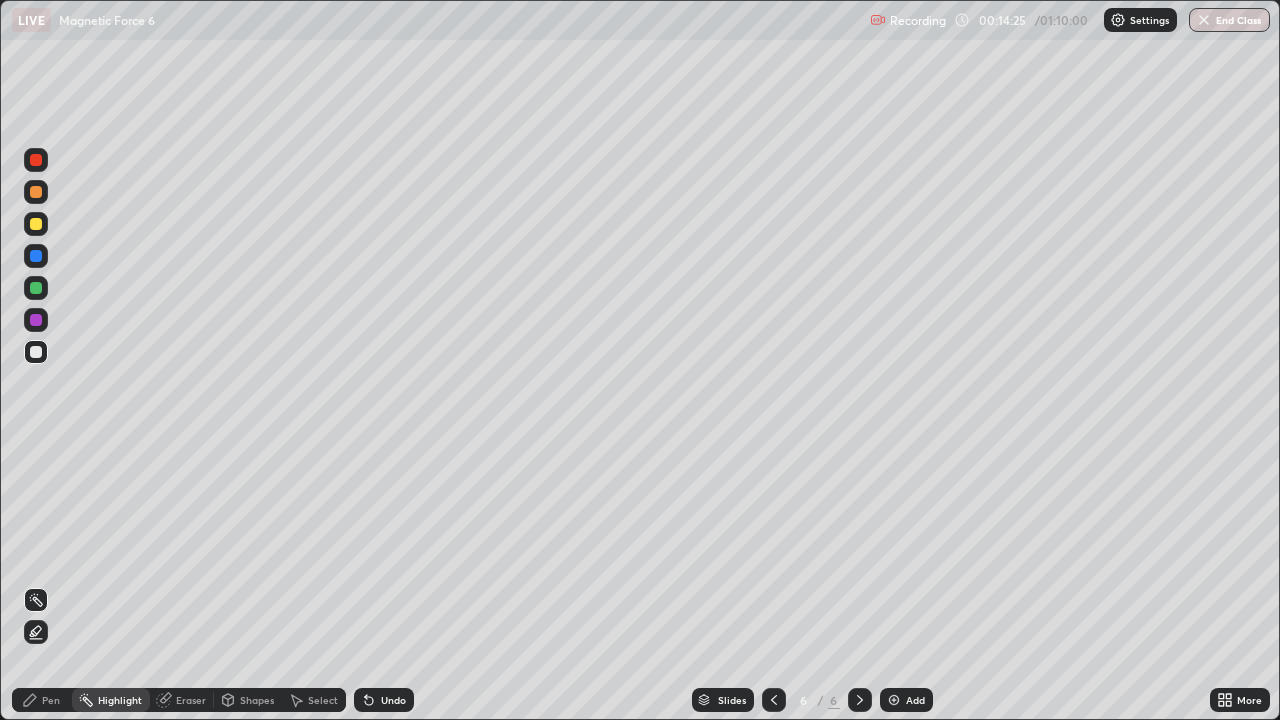 click on "Pen" at bounding box center (42, 700) 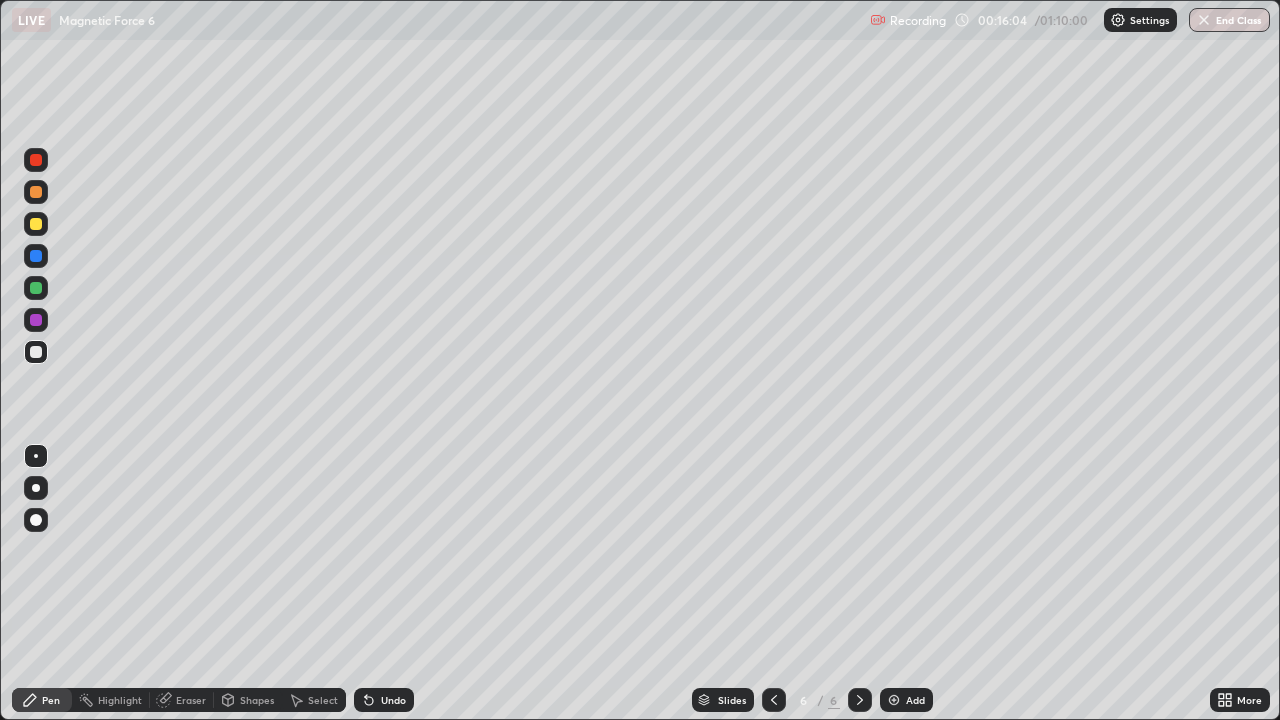 click on "Eraser" at bounding box center (191, 700) 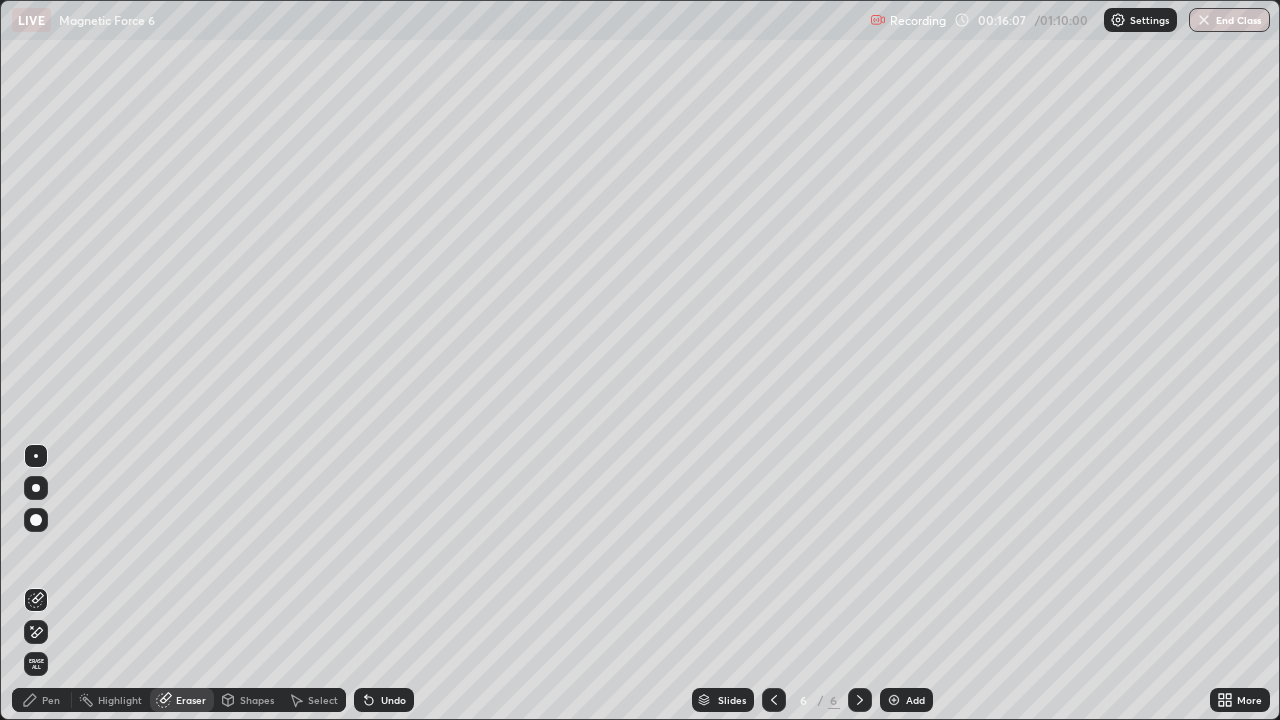 click on "Pen" at bounding box center (42, 700) 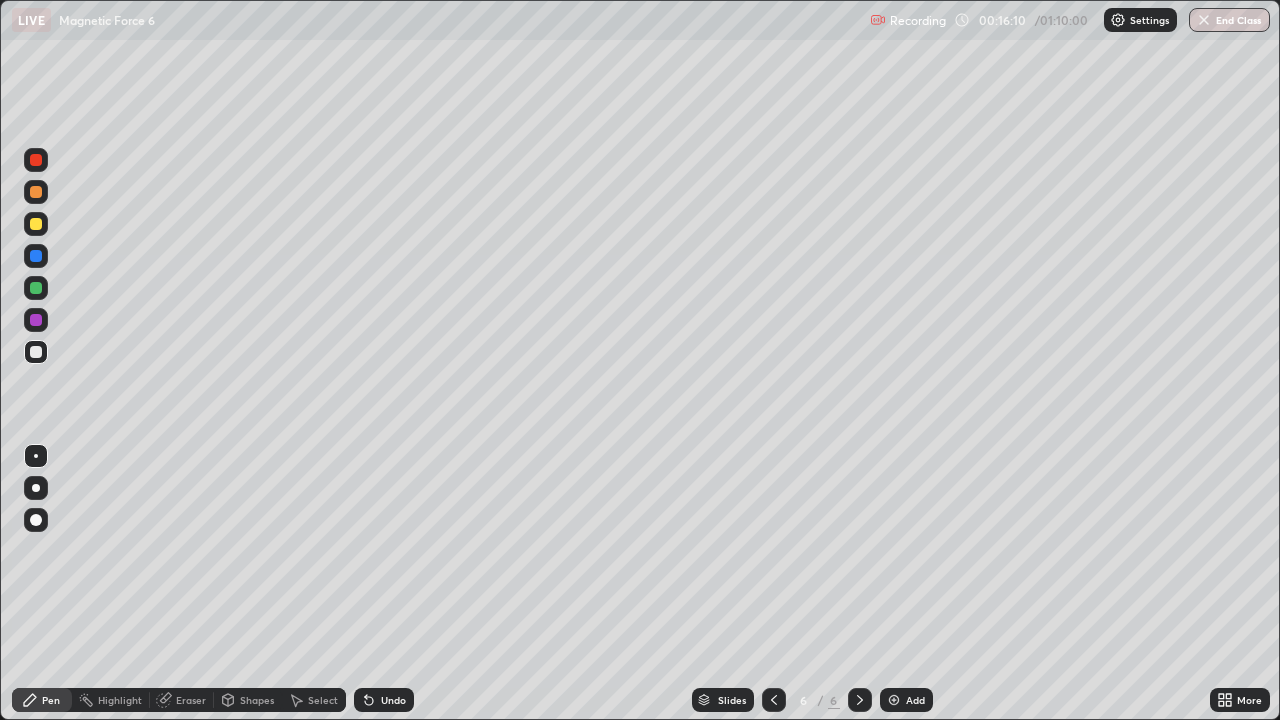 click on "Undo" at bounding box center [393, 700] 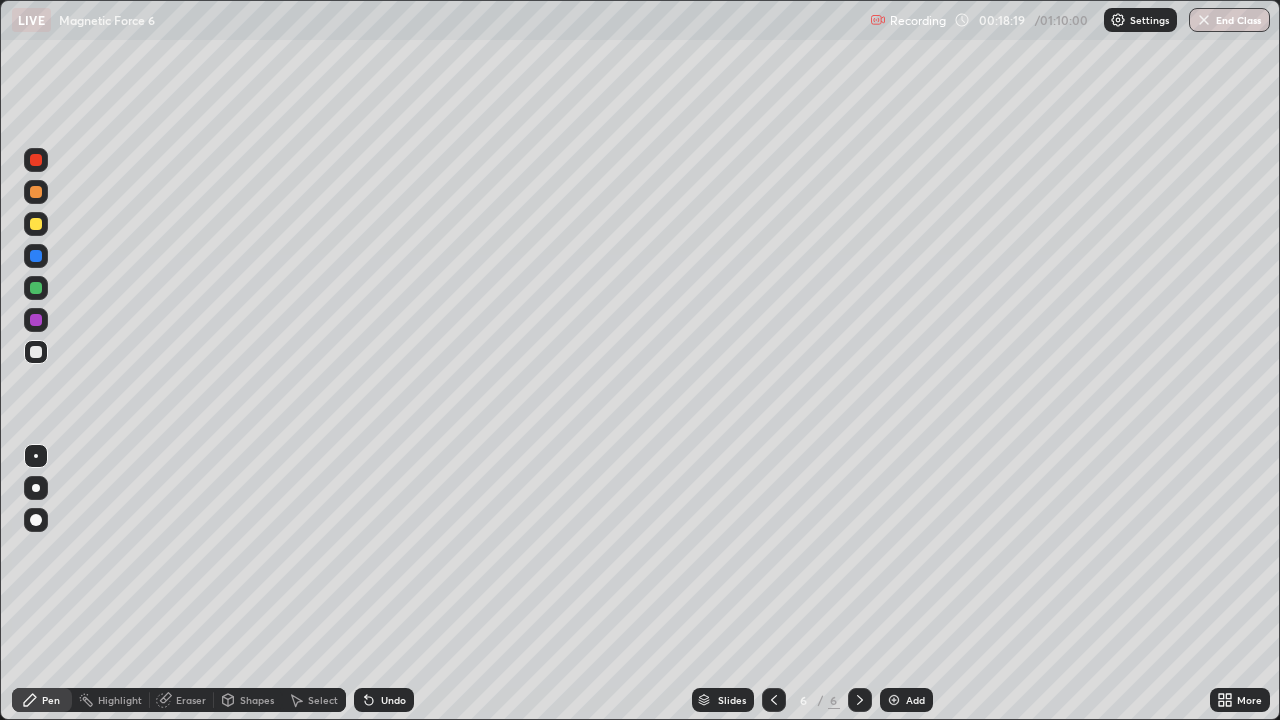 click on "Add" at bounding box center [906, 700] 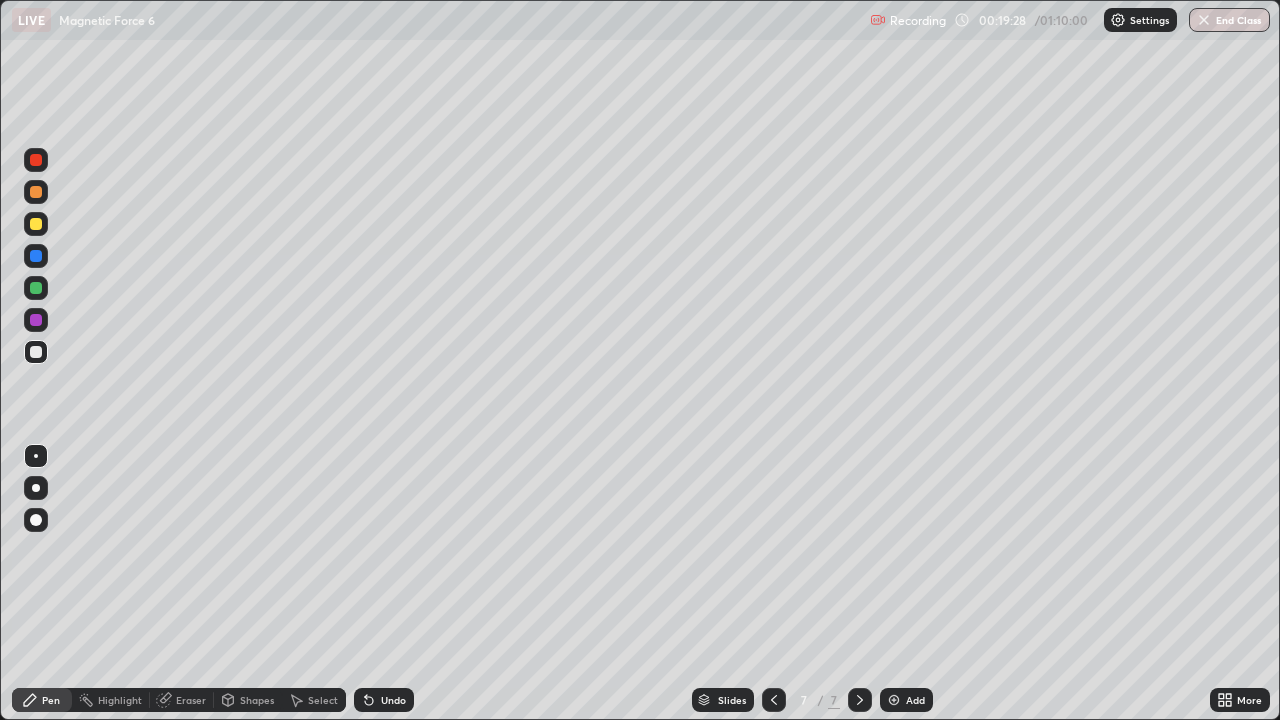 click on "Eraser" at bounding box center (182, 700) 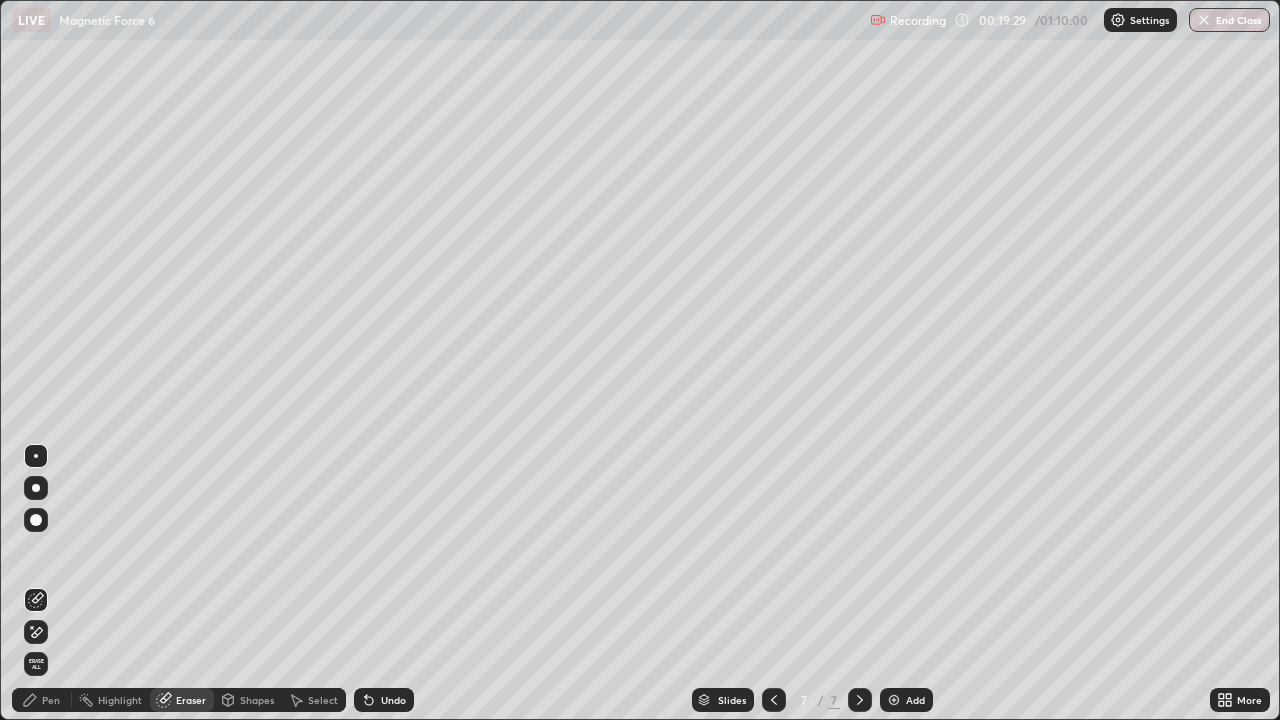 click on "Pen" at bounding box center [42, 700] 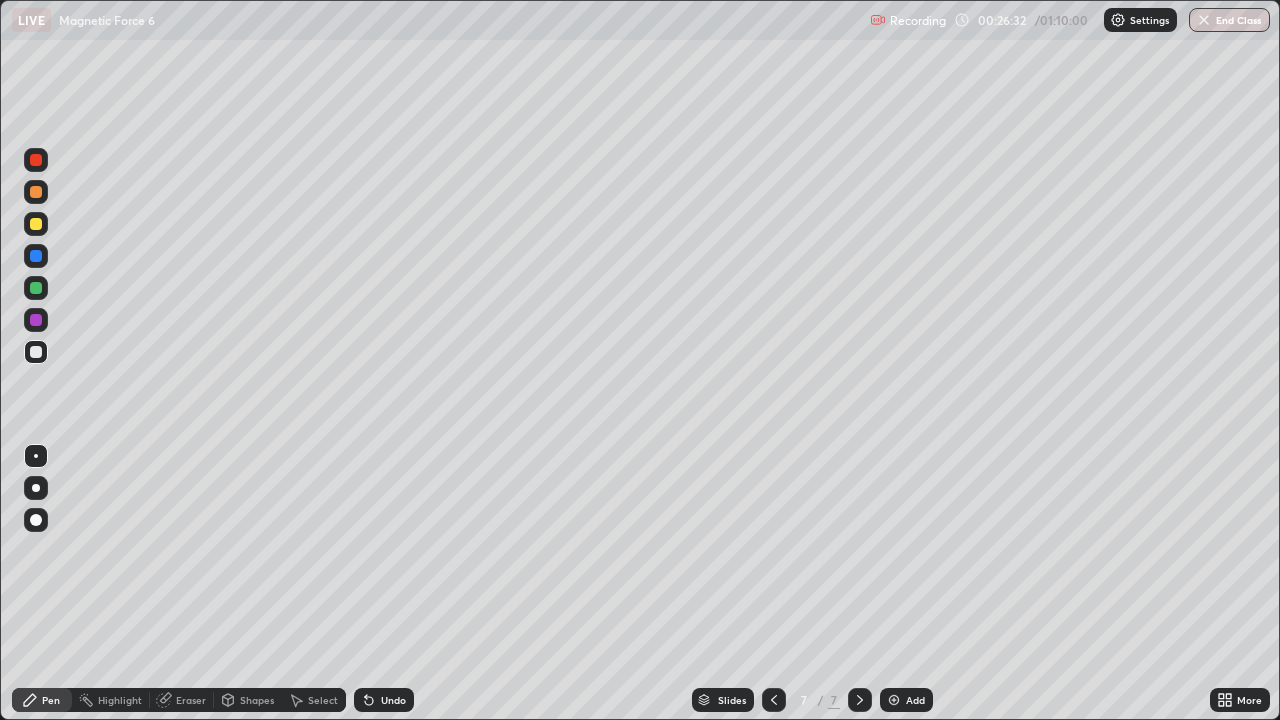 click on "Add" at bounding box center [915, 700] 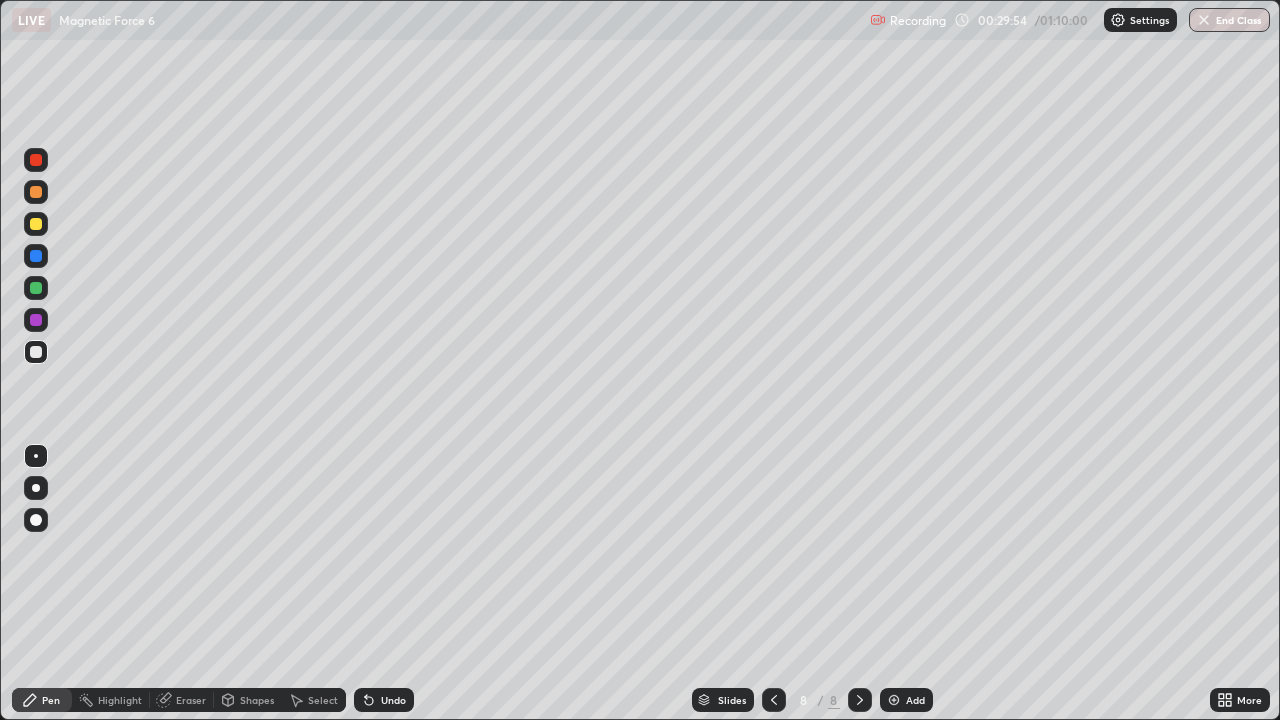 click at bounding box center [36, 456] 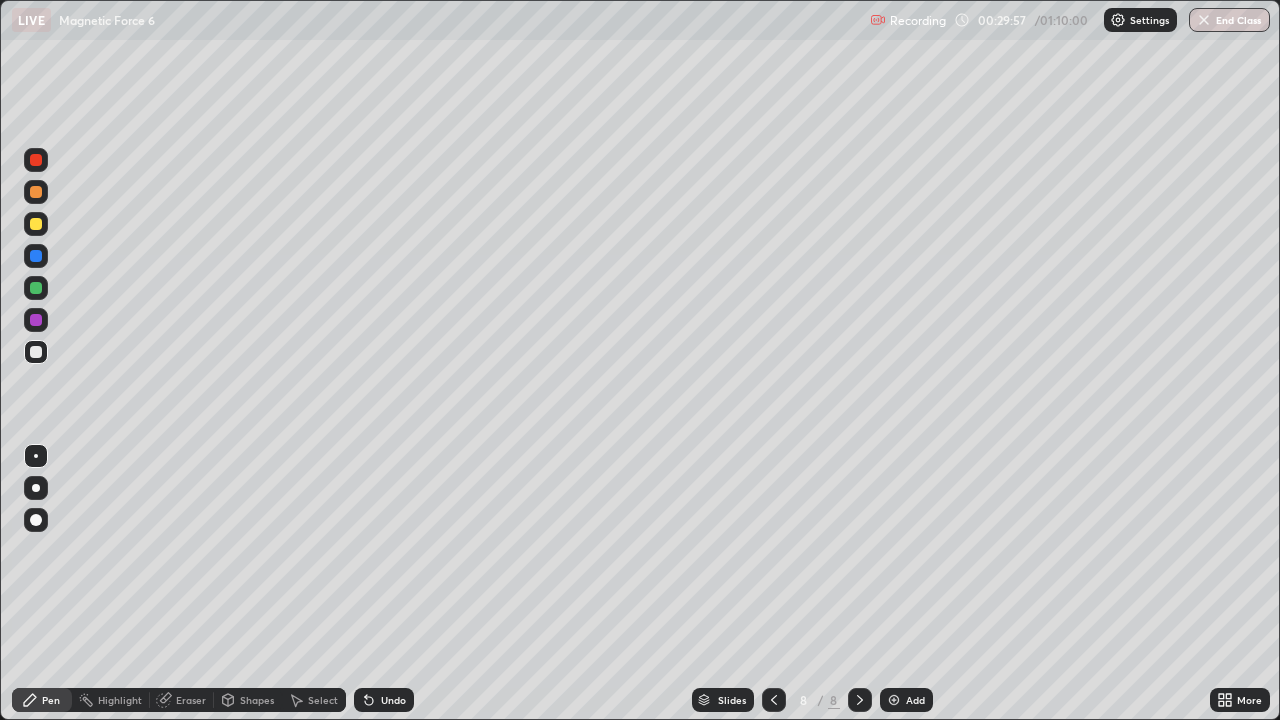 click on "Pen" at bounding box center [42, 700] 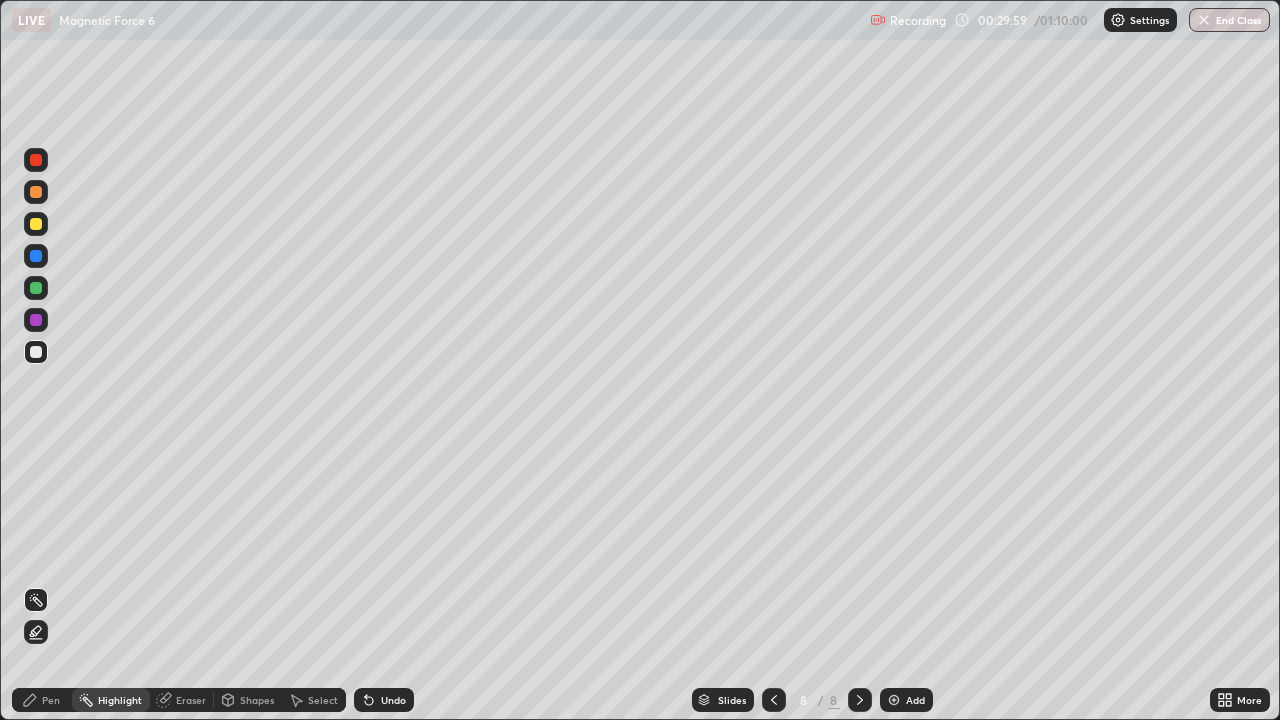 click 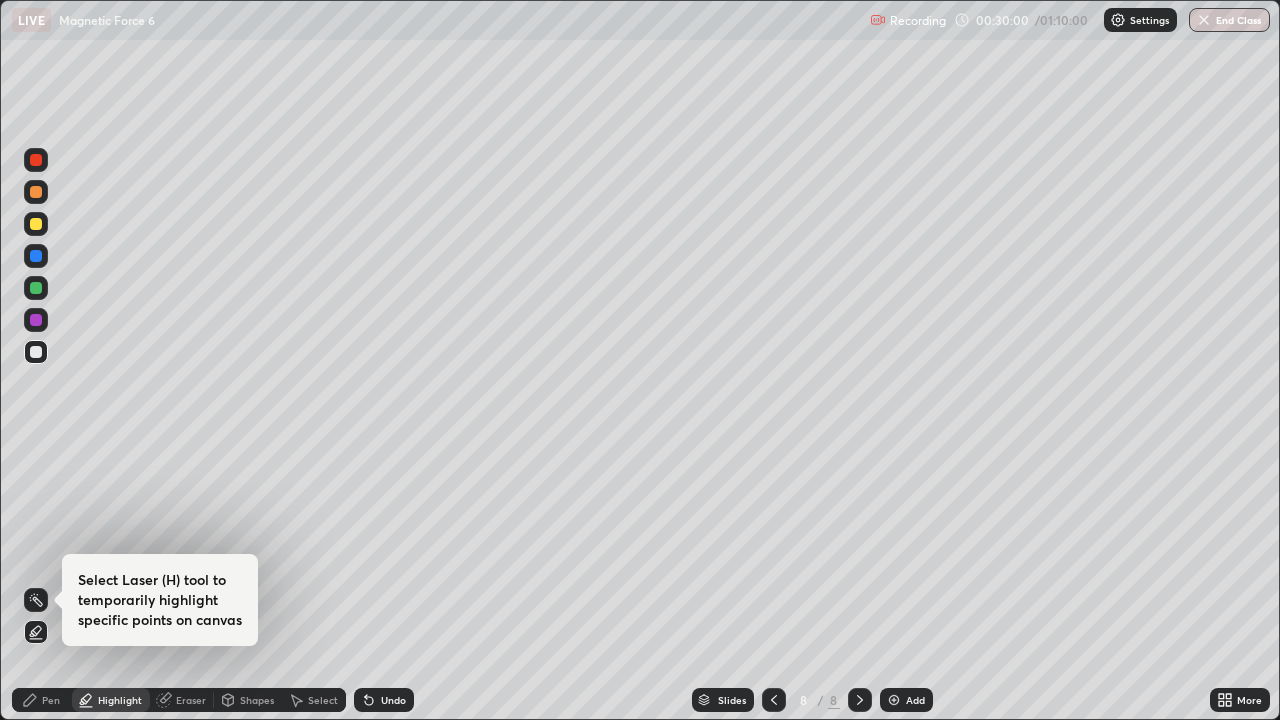 click at bounding box center [36, 352] 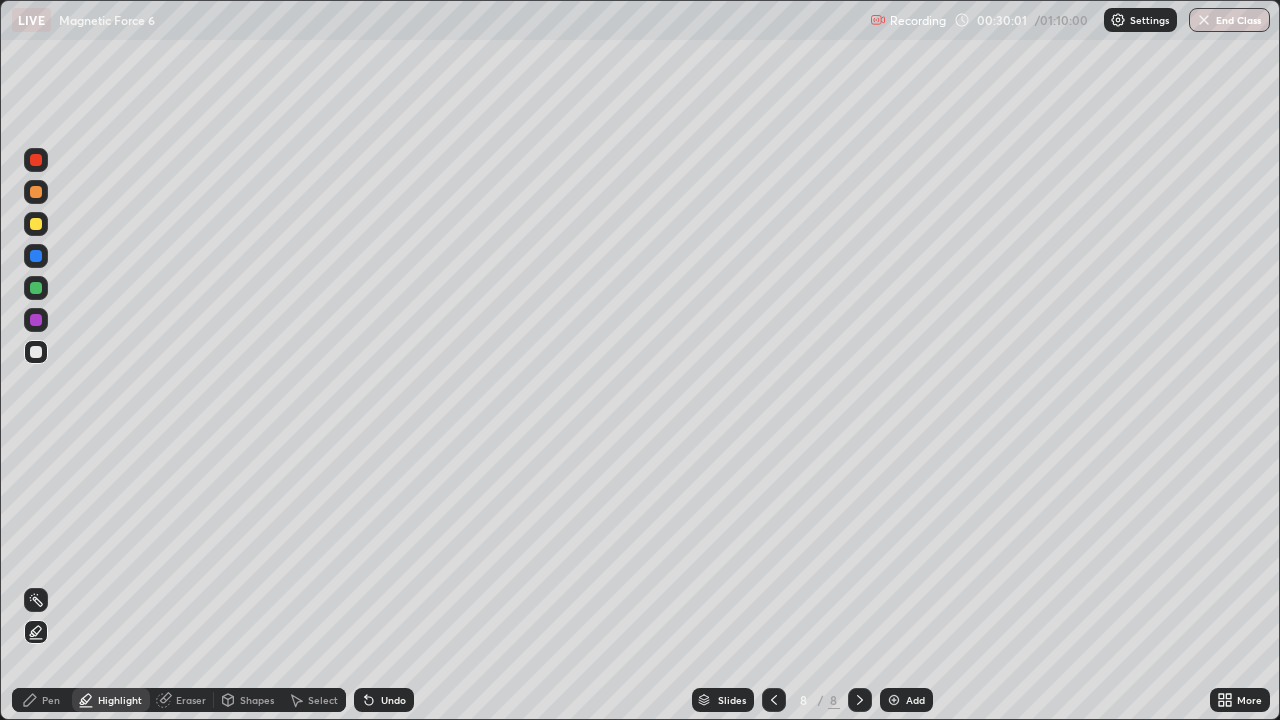 click at bounding box center [36, 224] 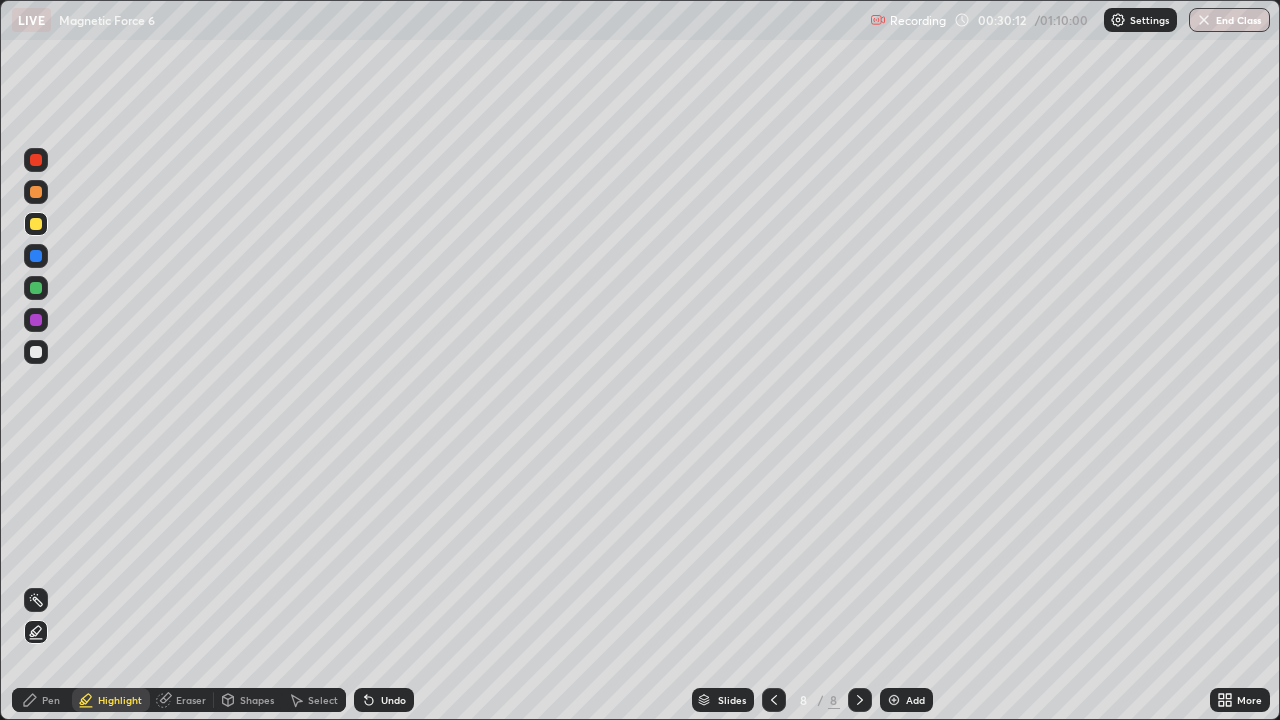 click on "Eraser" at bounding box center (191, 700) 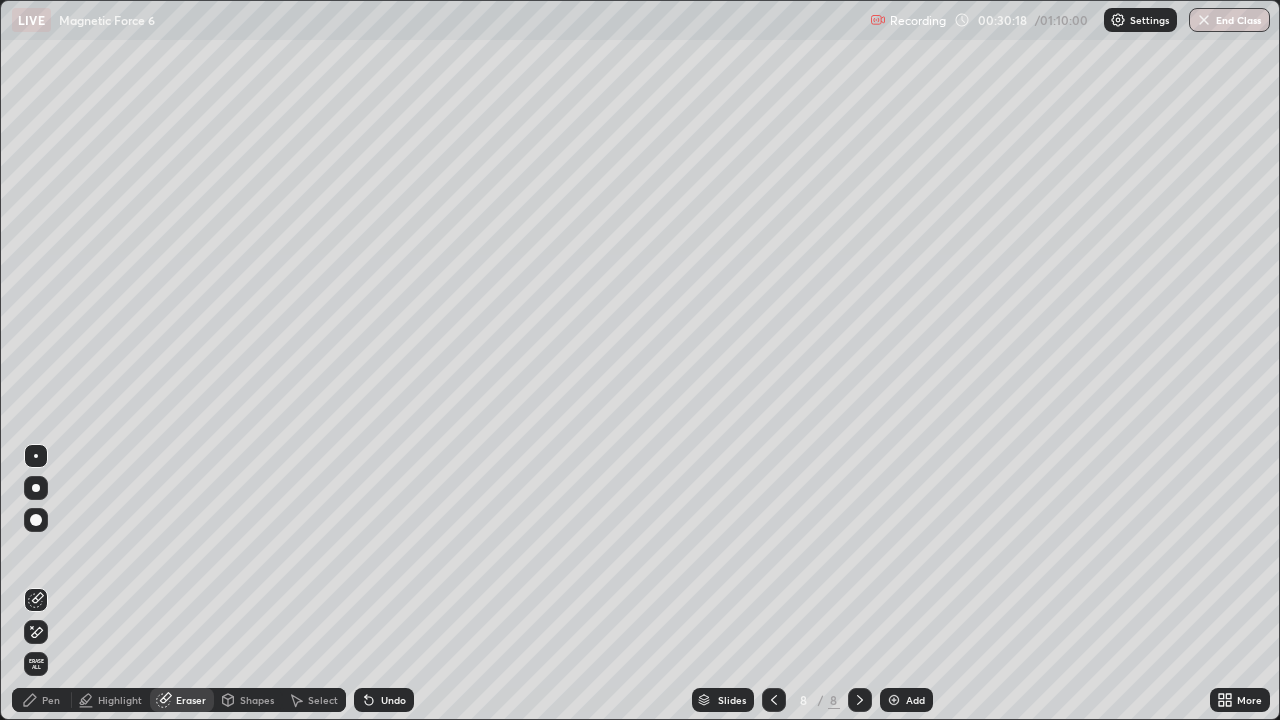 click on "Pen" at bounding box center [51, 700] 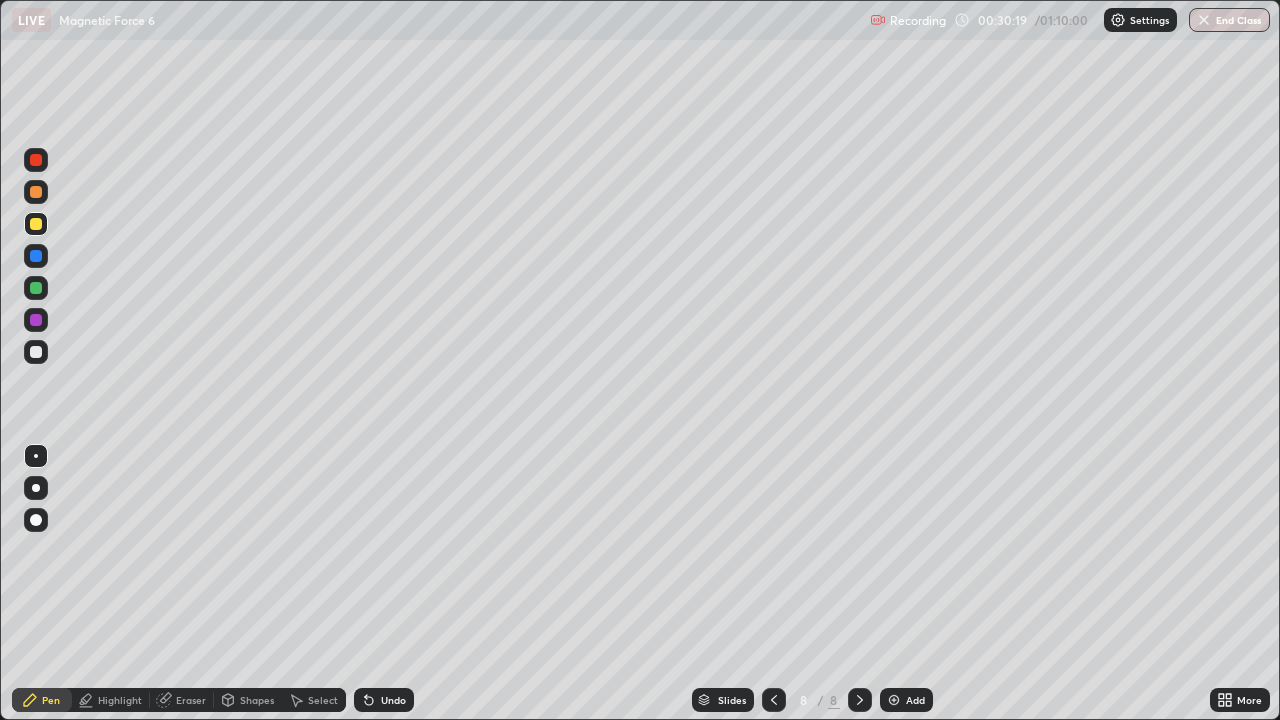 click at bounding box center [36, 352] 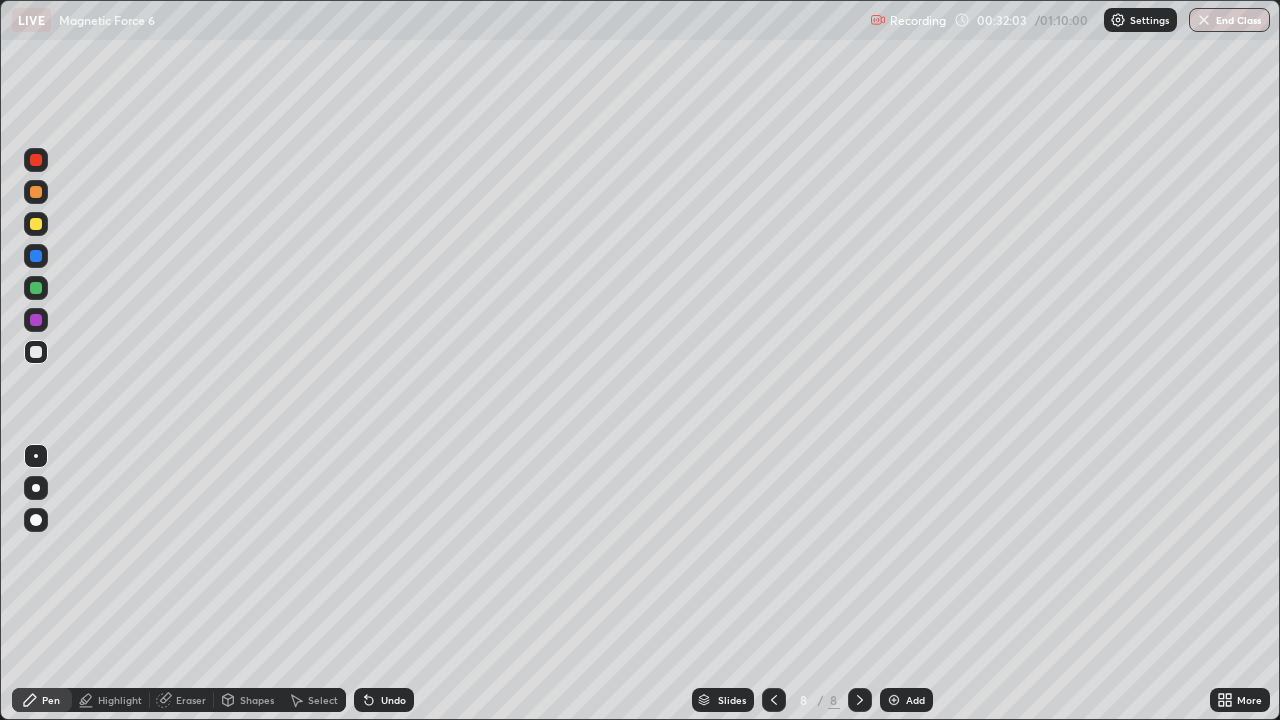 click at bounding box center [36, 352] 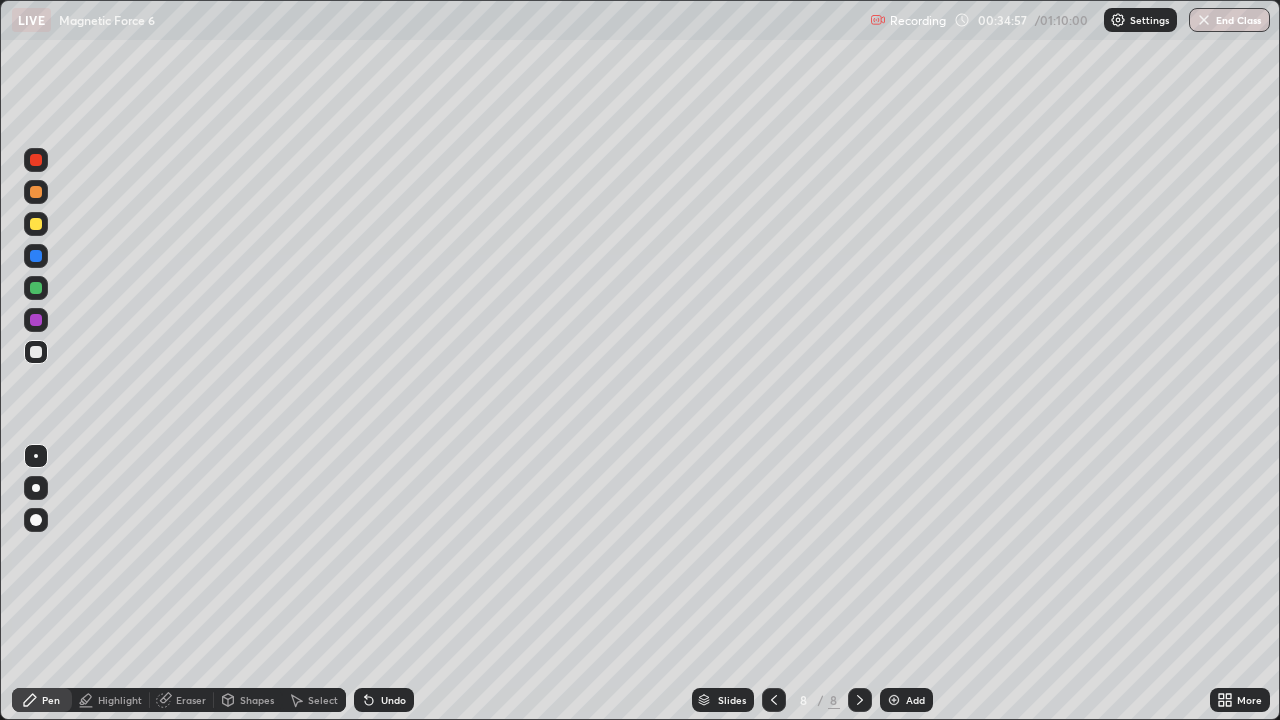 click on "Pen" at bounding box center [42, 700] 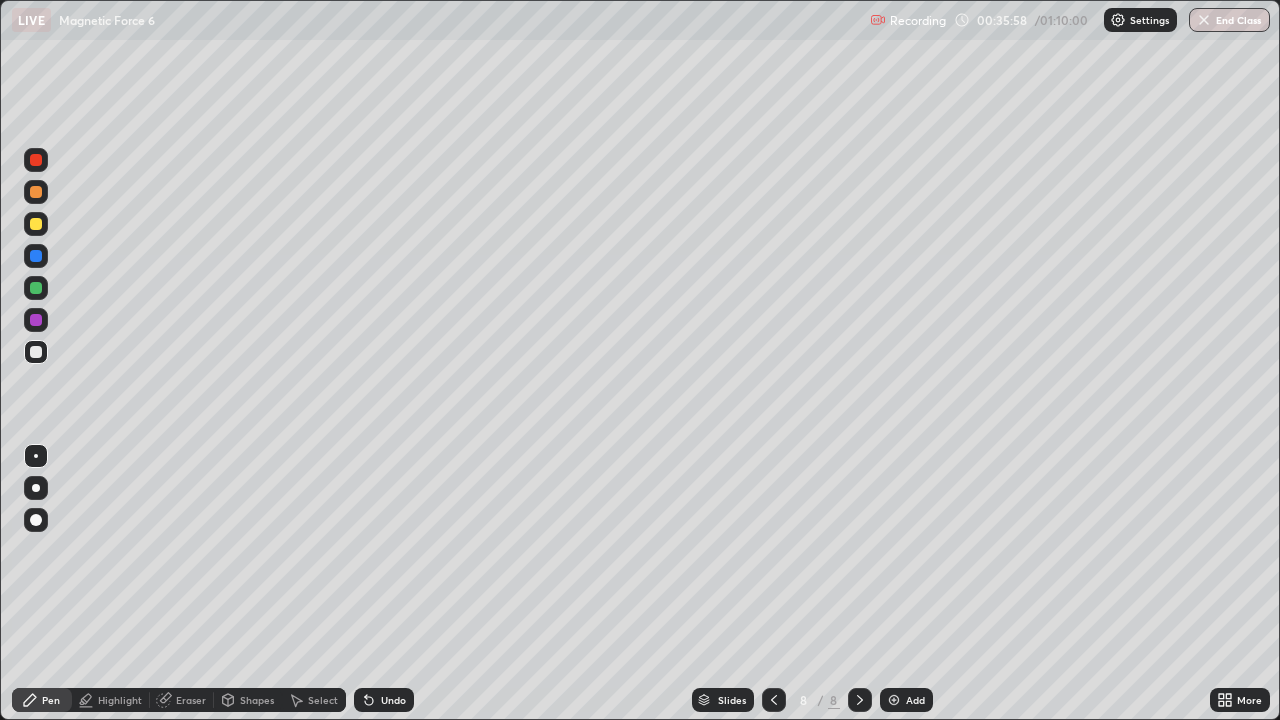 click on "Select" at bounding box center (323, 700) 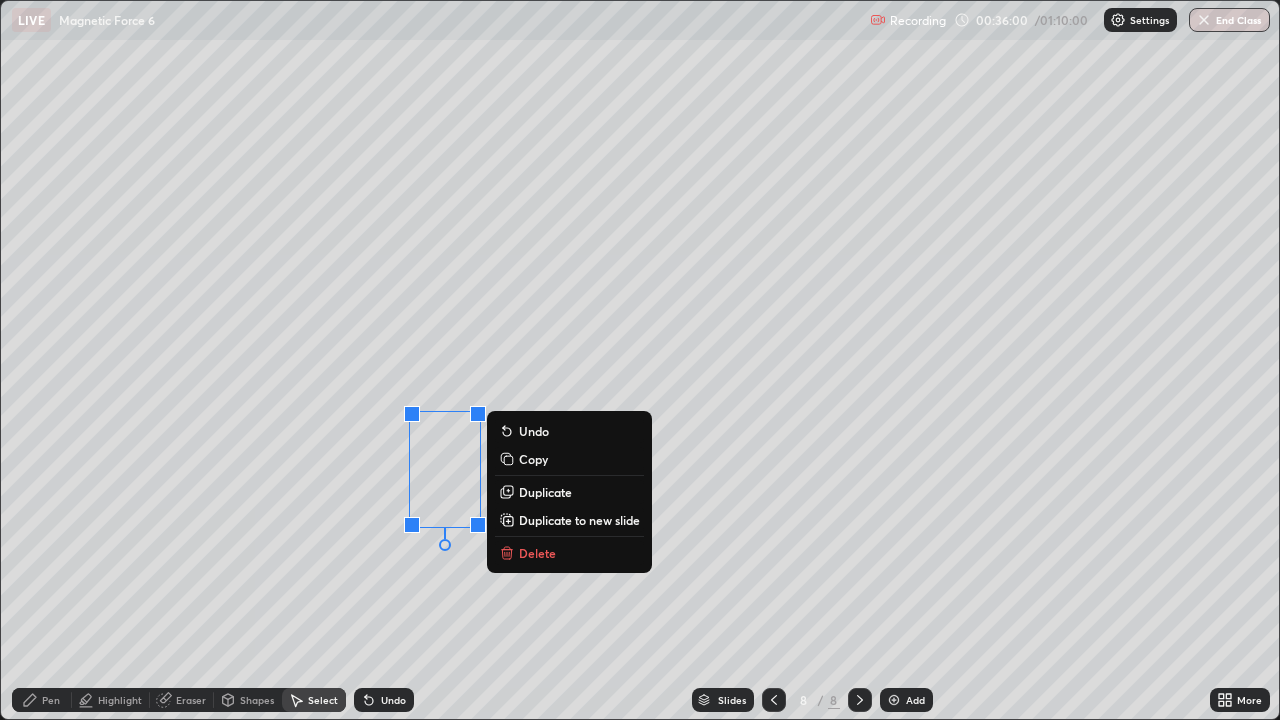 click on "Duplicate" at bounding box center [545, 492] 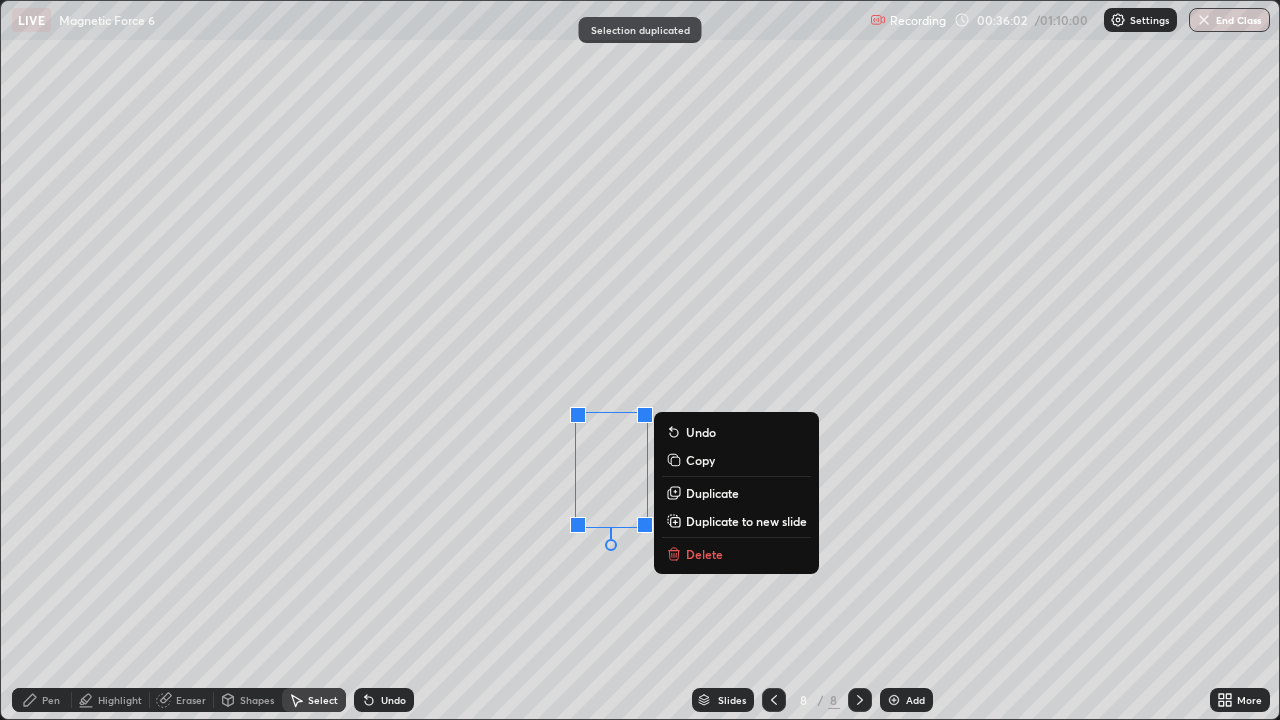 click on "0 ° Undo Copy Duplicate Duplicate to new slide Delete" at bounding box center [640, 360] 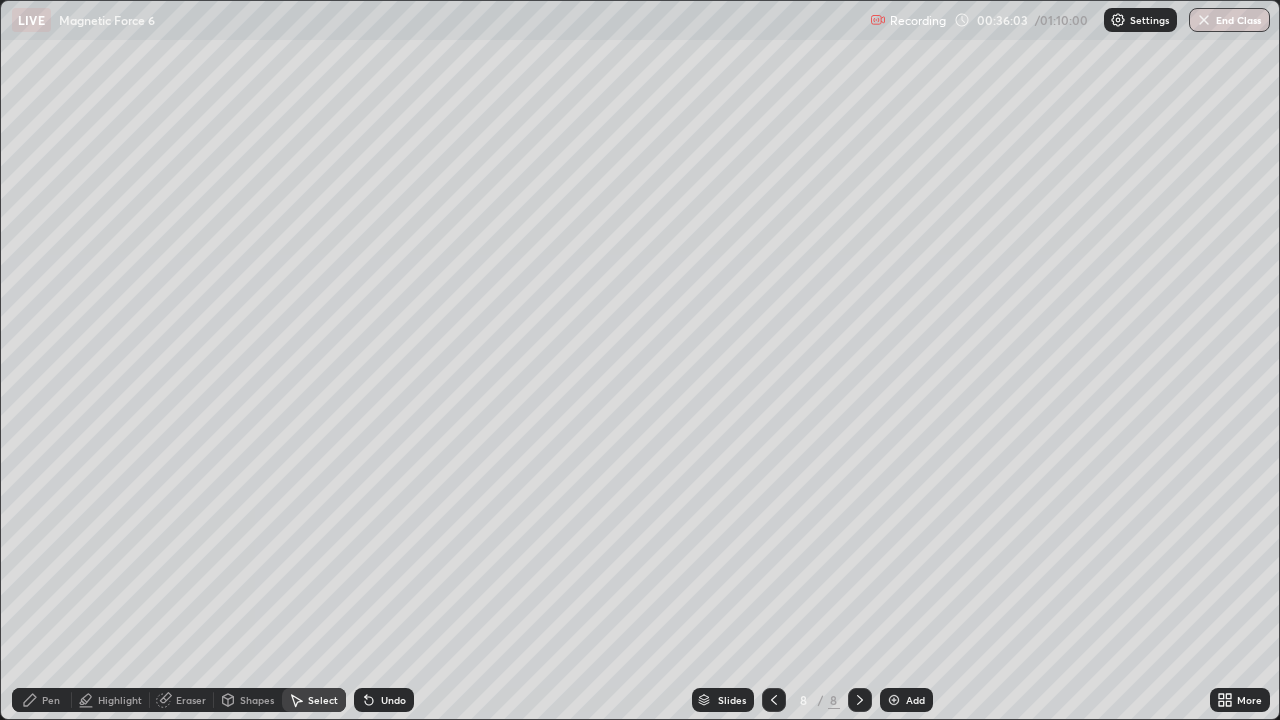 click on "Pen" at bounding box center [51, 700] 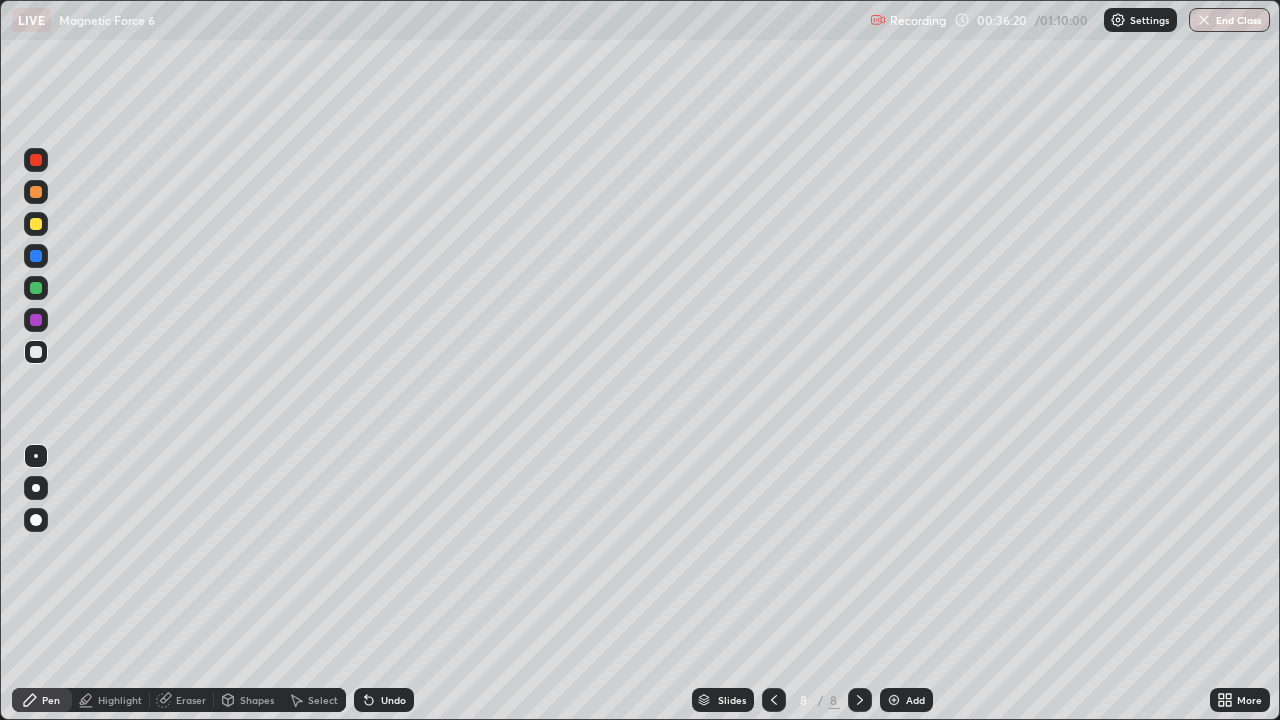 click on "Select" at bounding box center [323, 700] 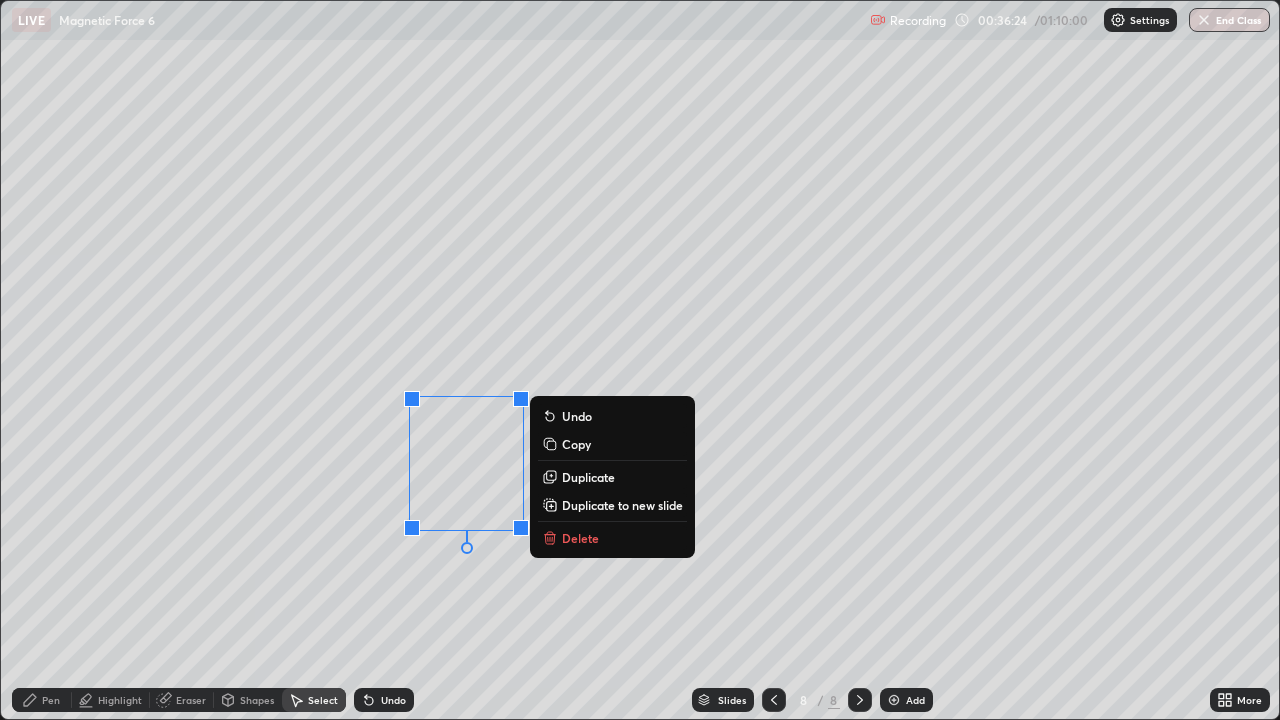 click on "Duplicate" at bounding box center [588, 477] 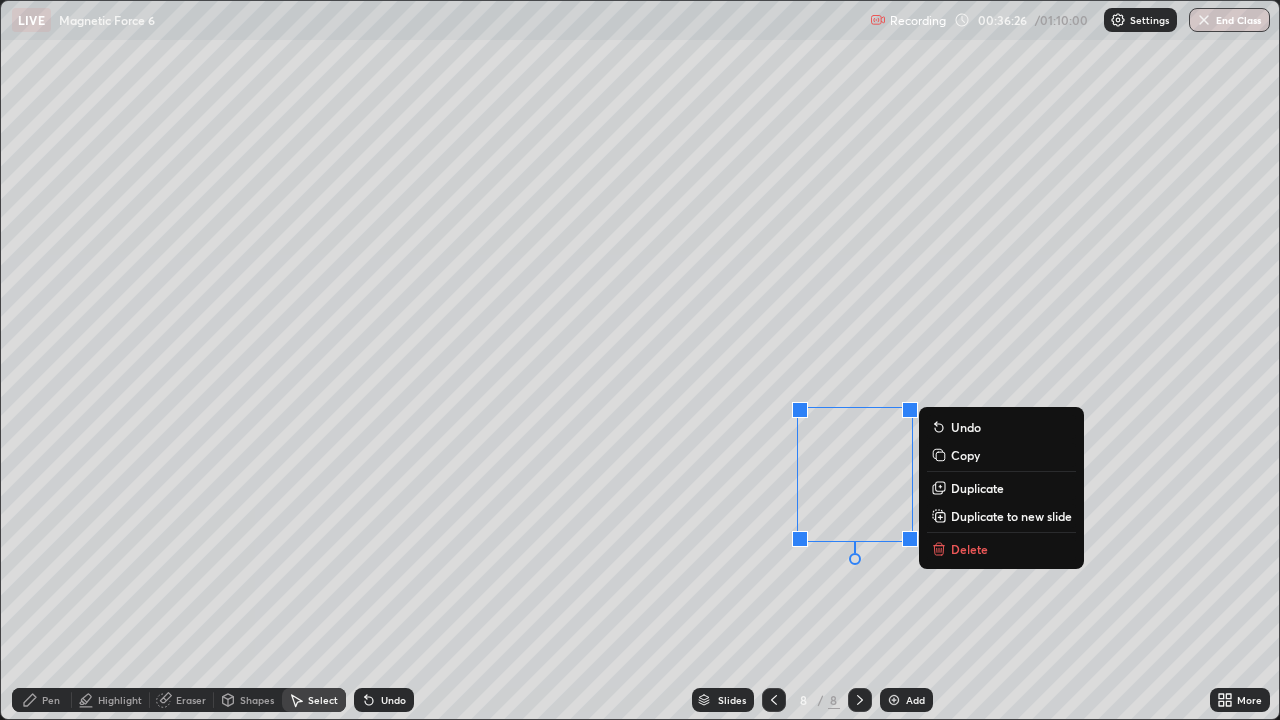 click on "0 ° Undo Copy Duplicate Duplicate to new slide Delete" at bounding box center (640, 360) 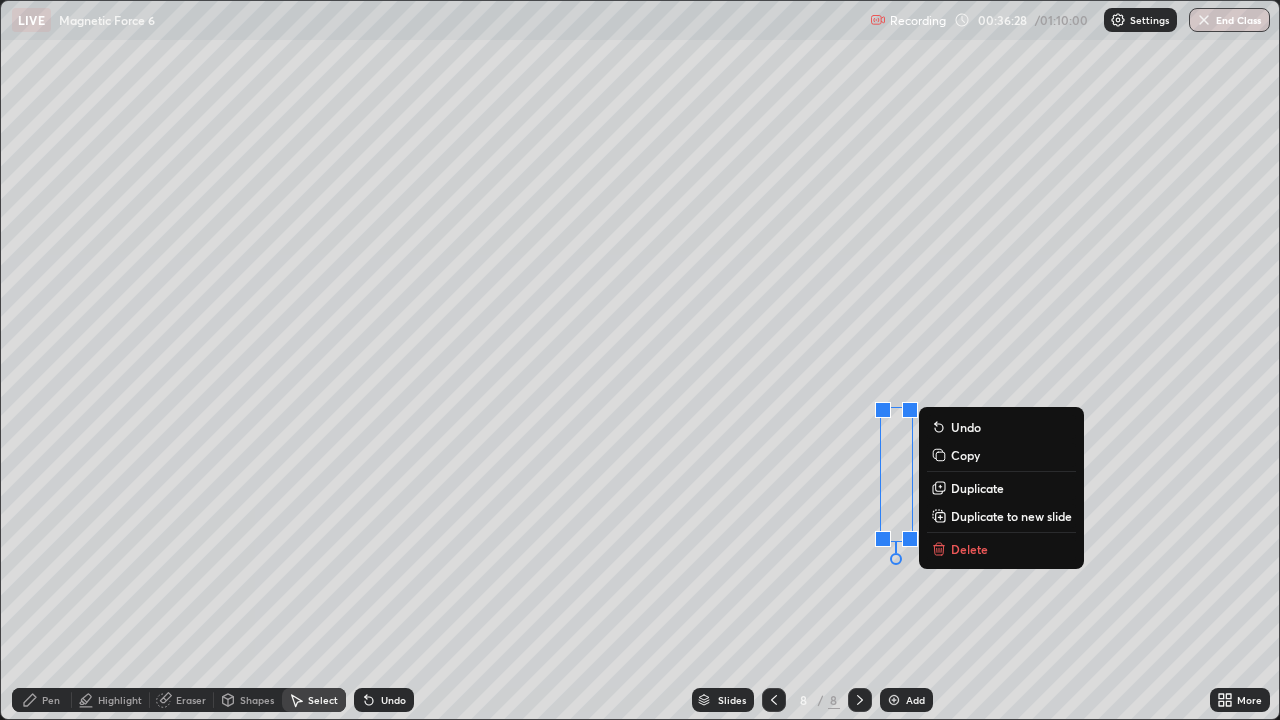 click on "Duplicate" at bounding box center (977, 488) 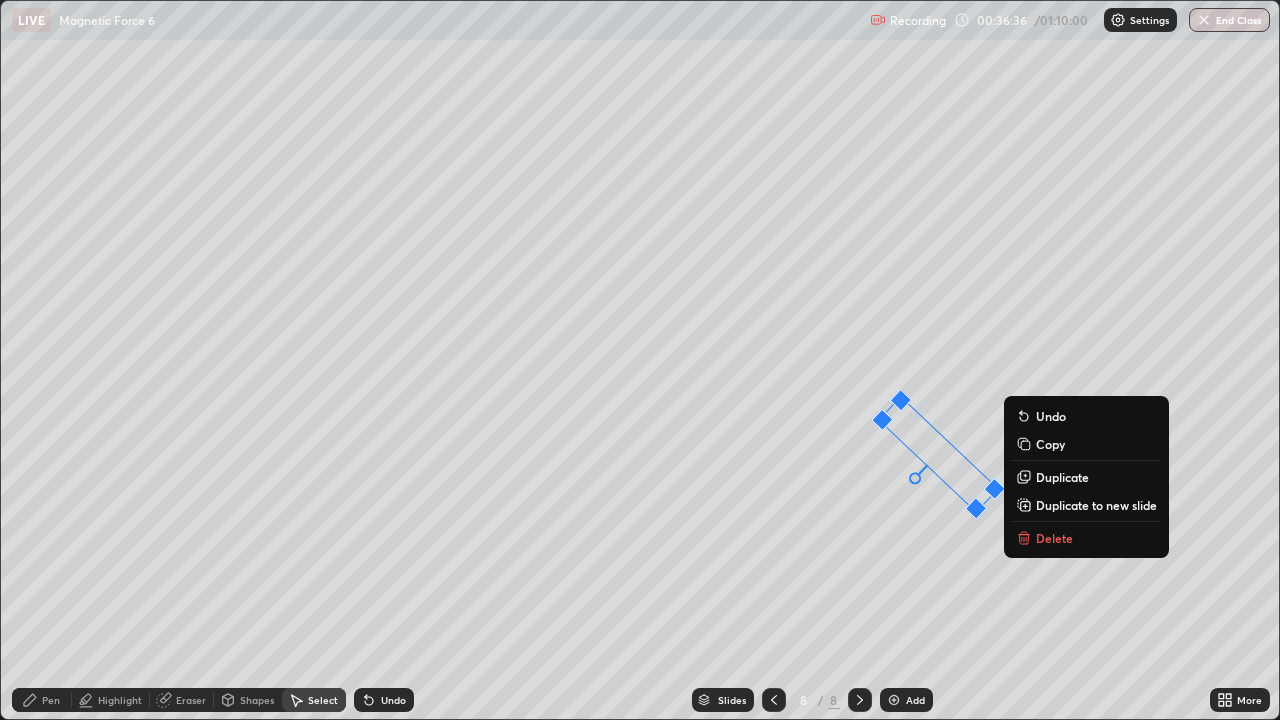 click on "47 ° Undo Copy Duplicate Duplicate to new slide Delete" at bounding box center (640, 360) 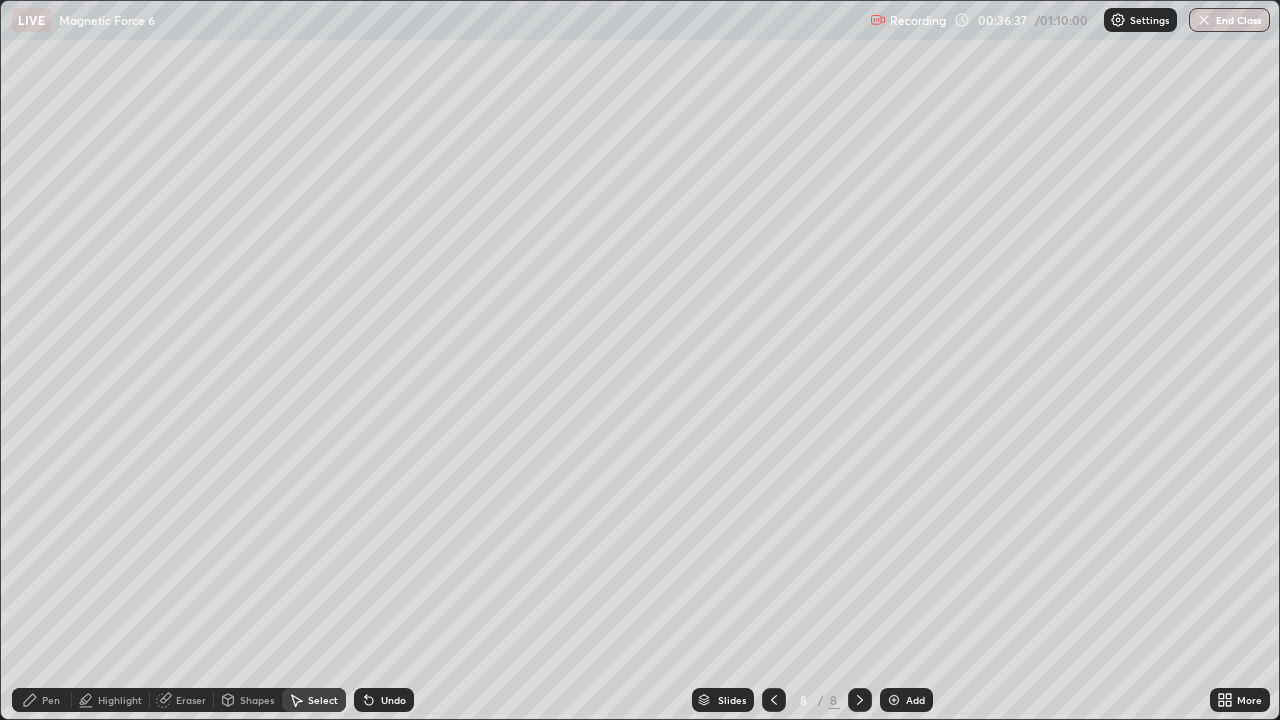 click on "Pen" at bounding box center (42, 700) 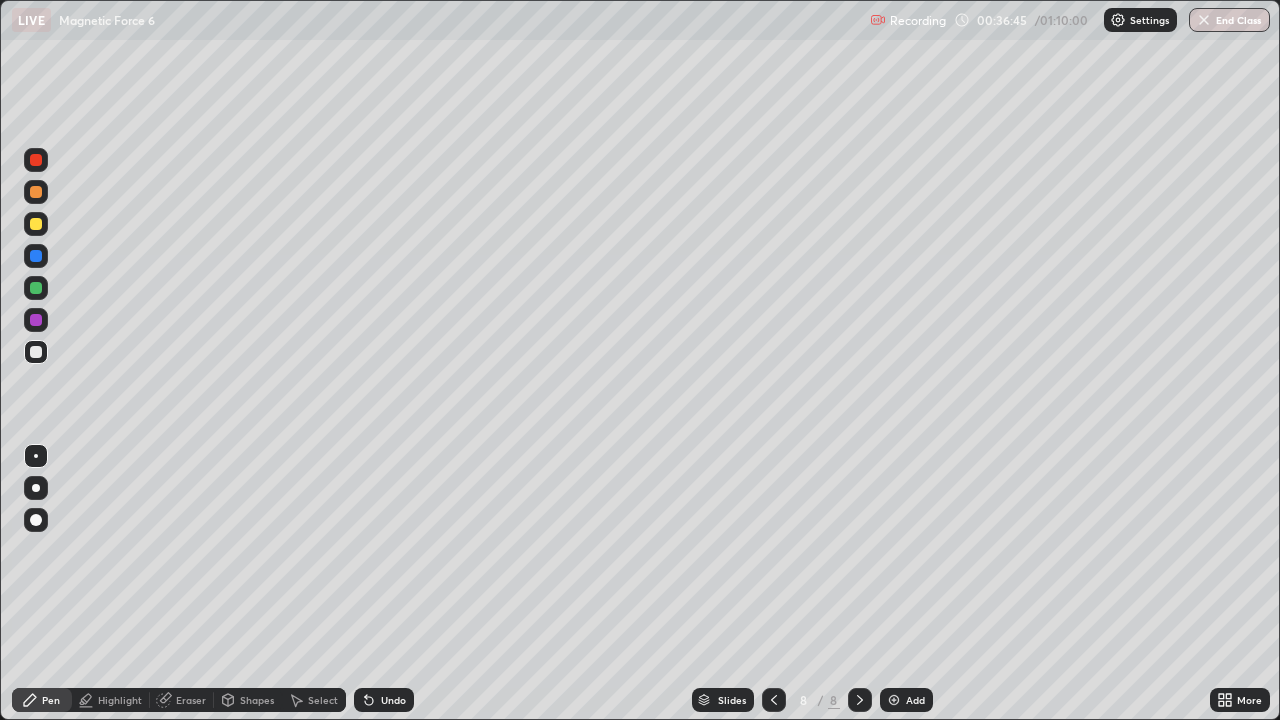 click on "Highlight" at bounding box center (120, 700) 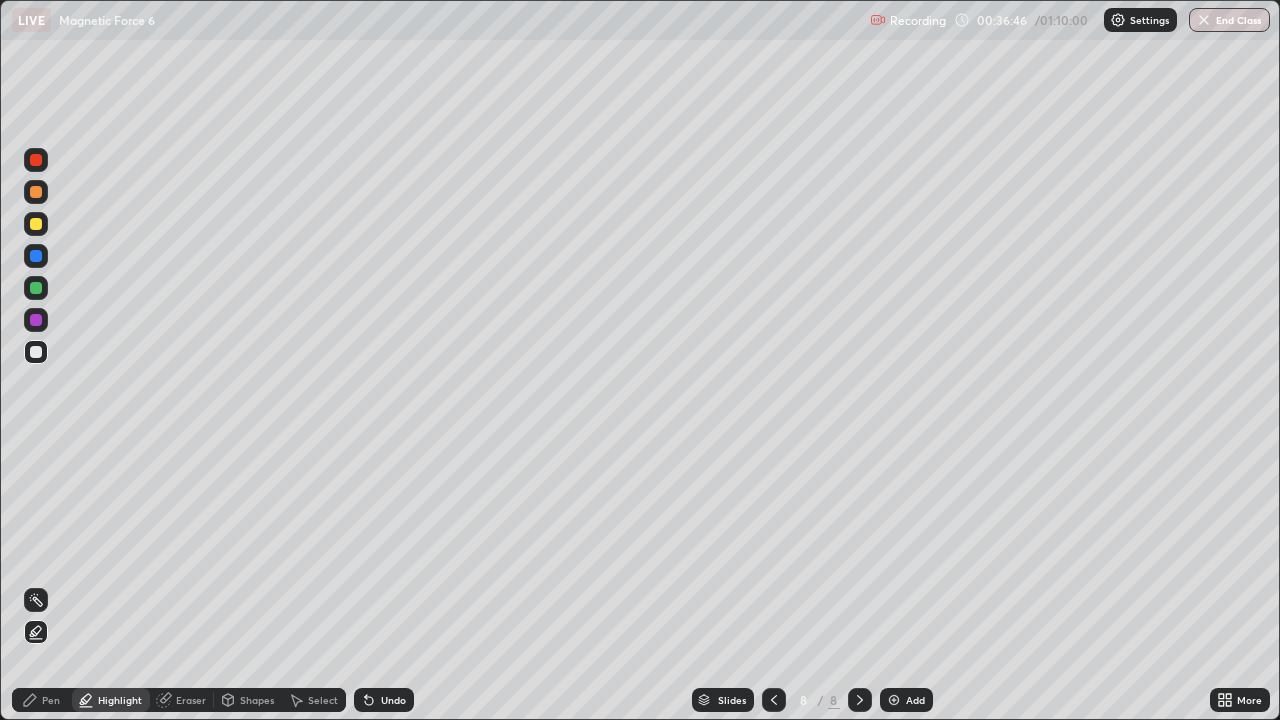 click 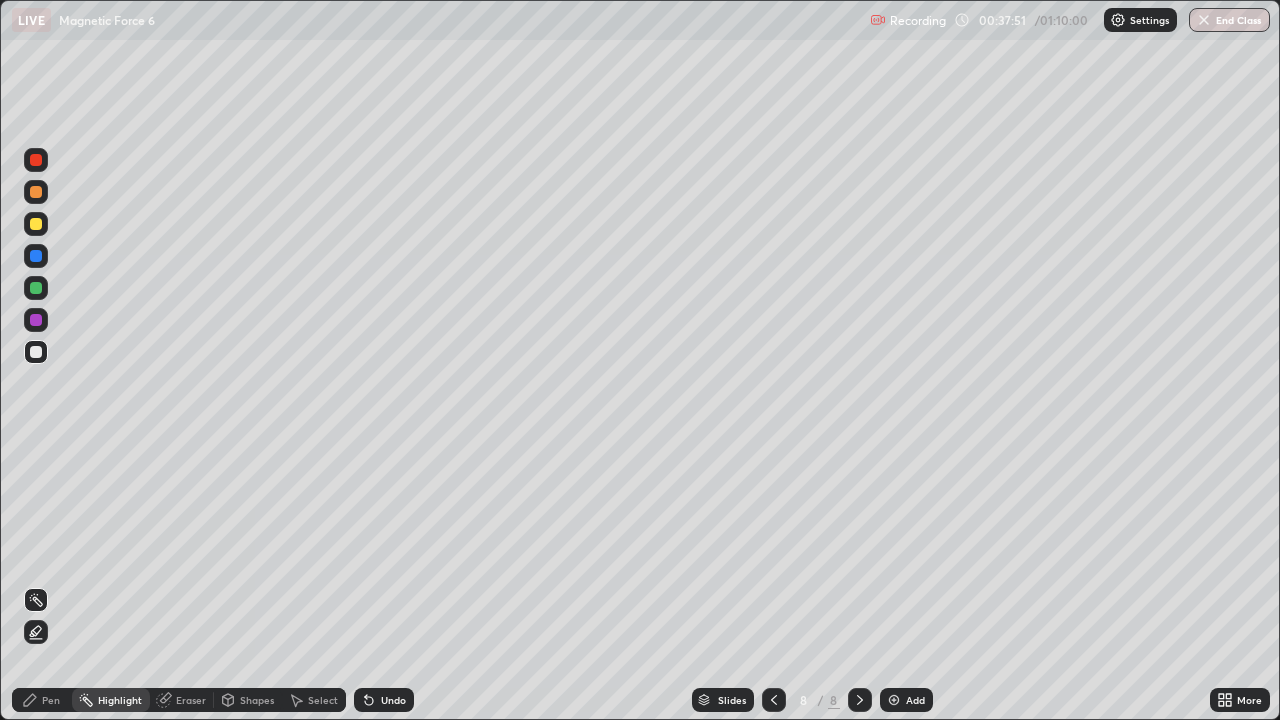 click on "Pen" at bounding box center (42, 700) 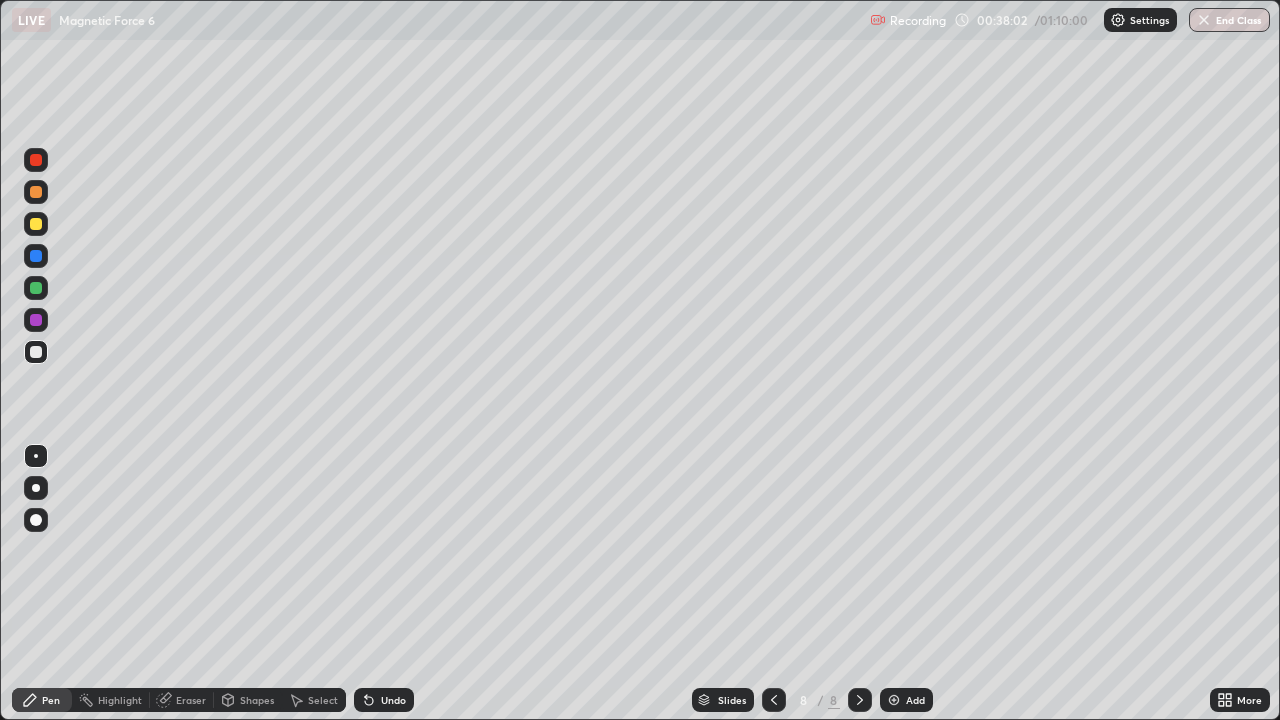 click on "Shapes" at bounding box center (248, 700) 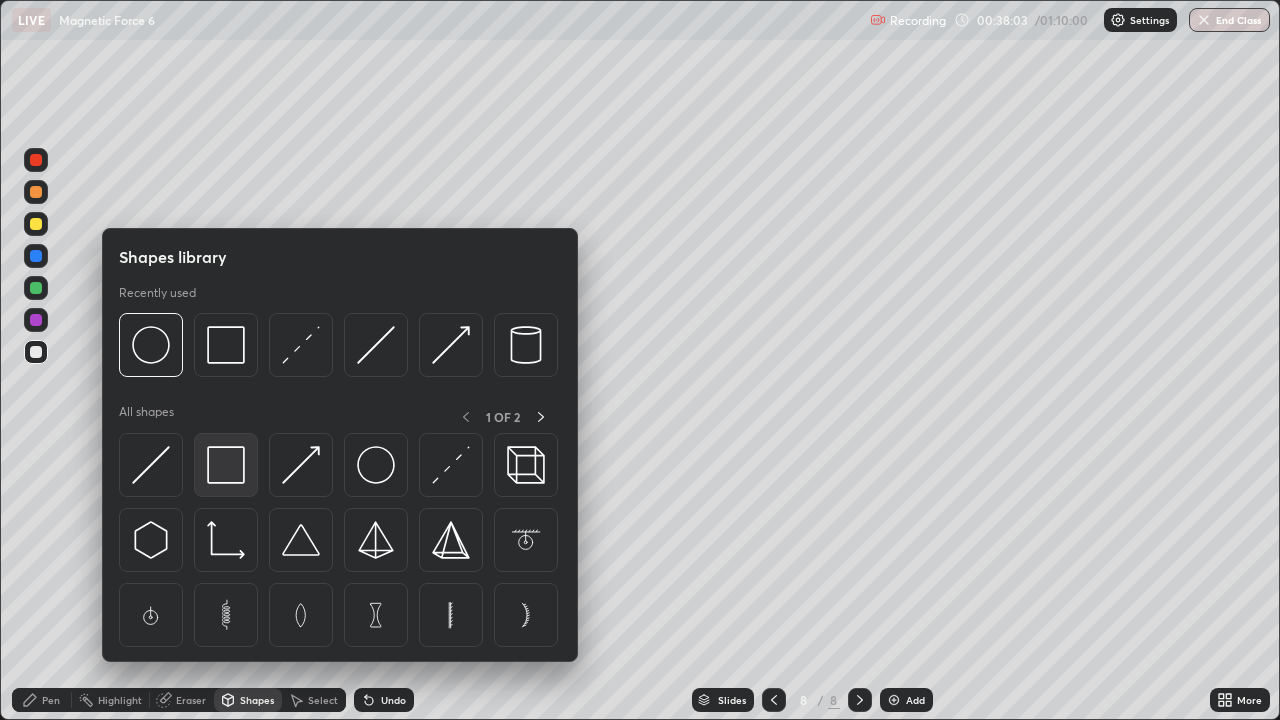 click at bounding box center (226, 465) 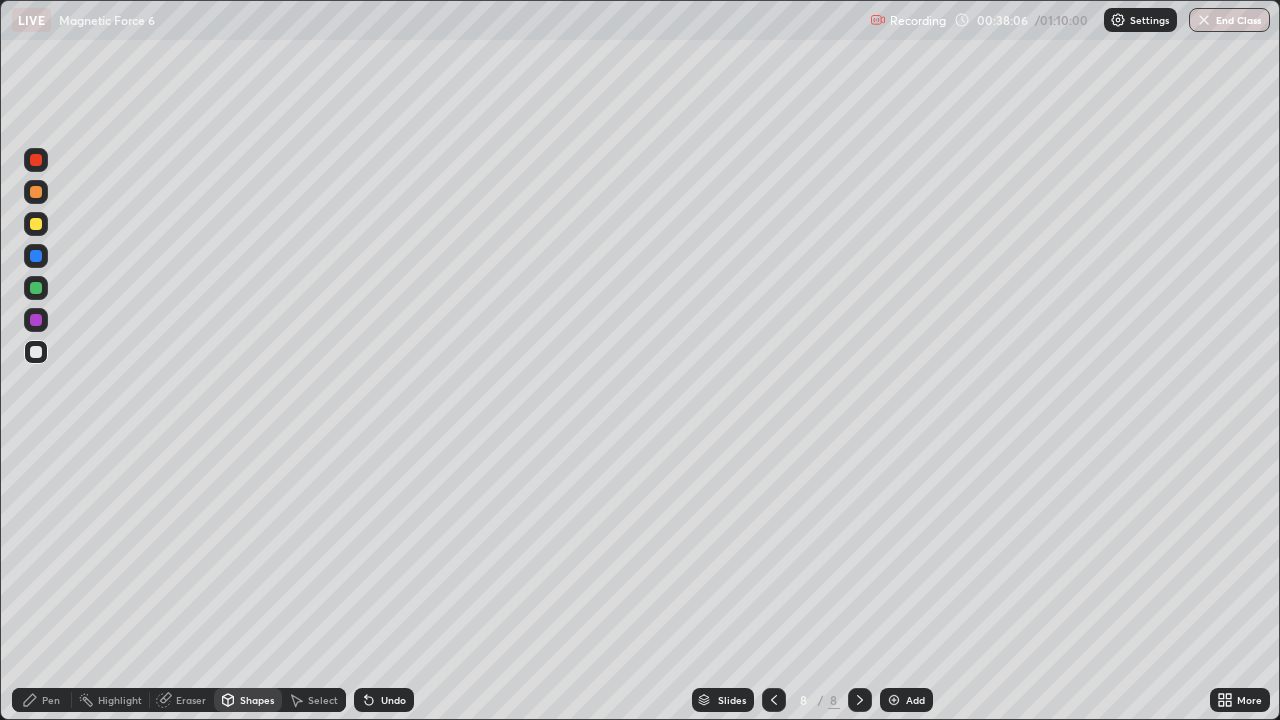 click on "Pen" at bounding box center (42, 700) 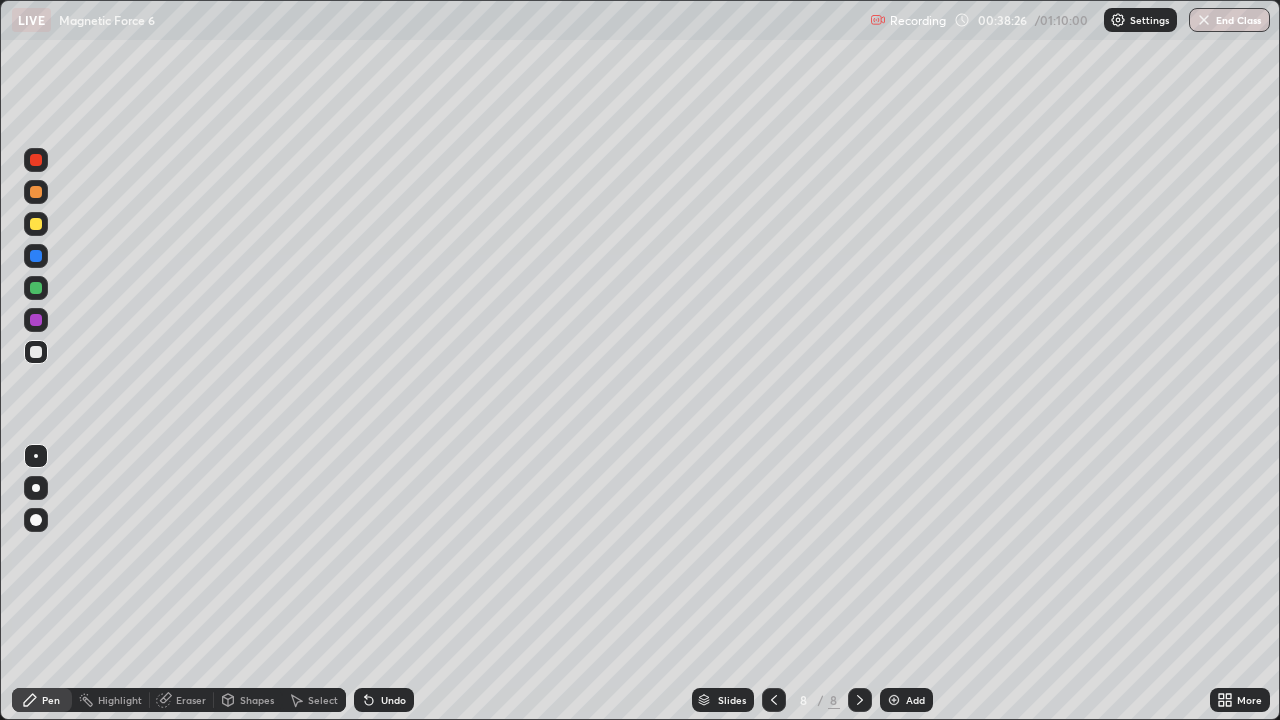 click 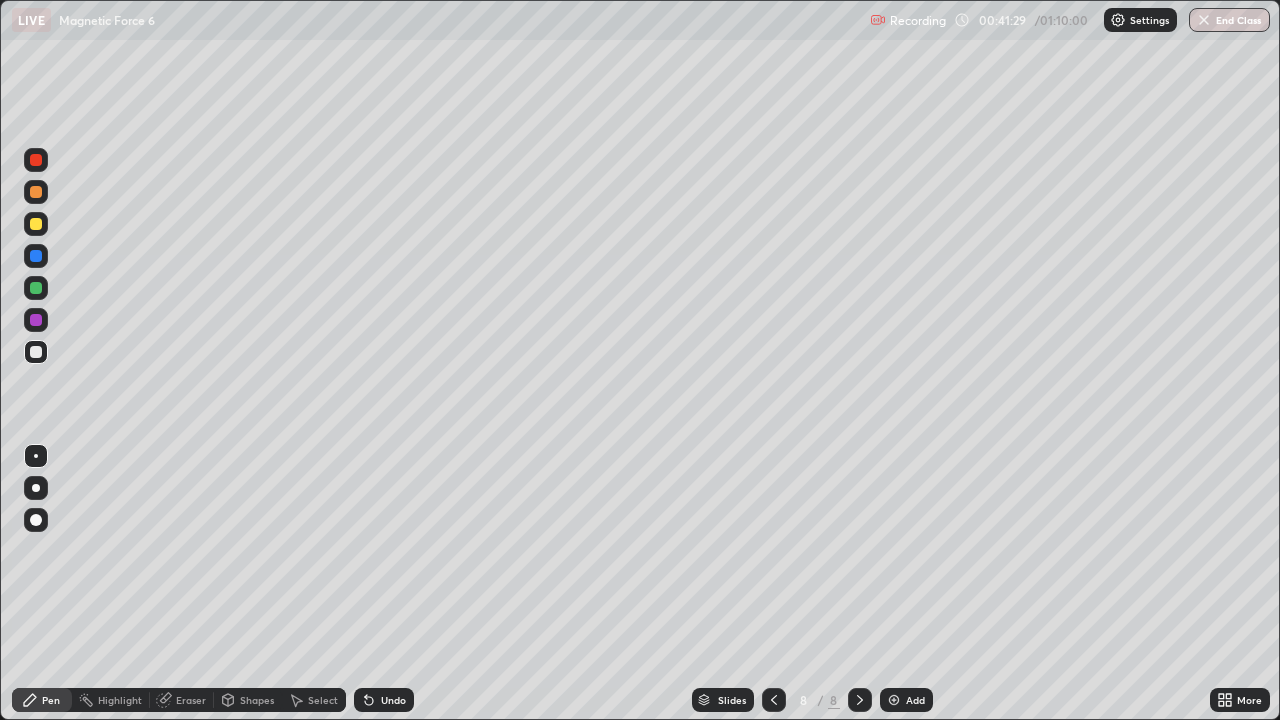 click on "Add" at bounding box center (906, 700) 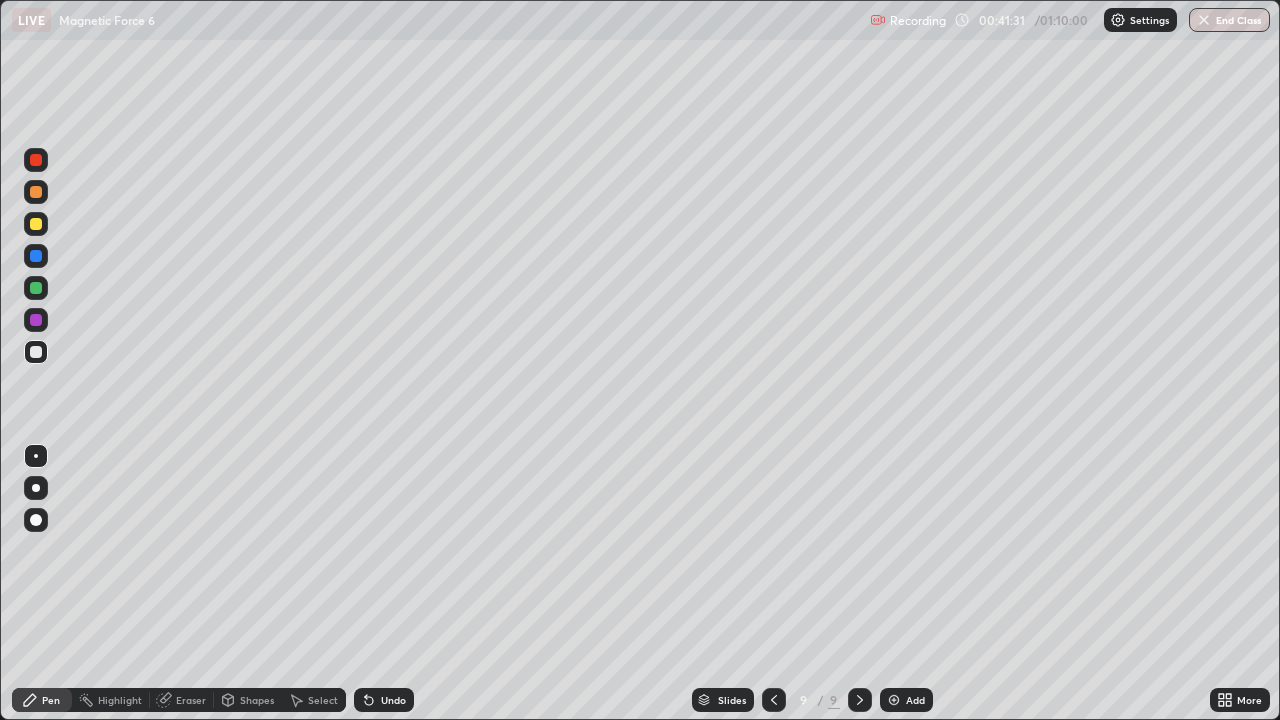 click at bounding box center [36, 352] 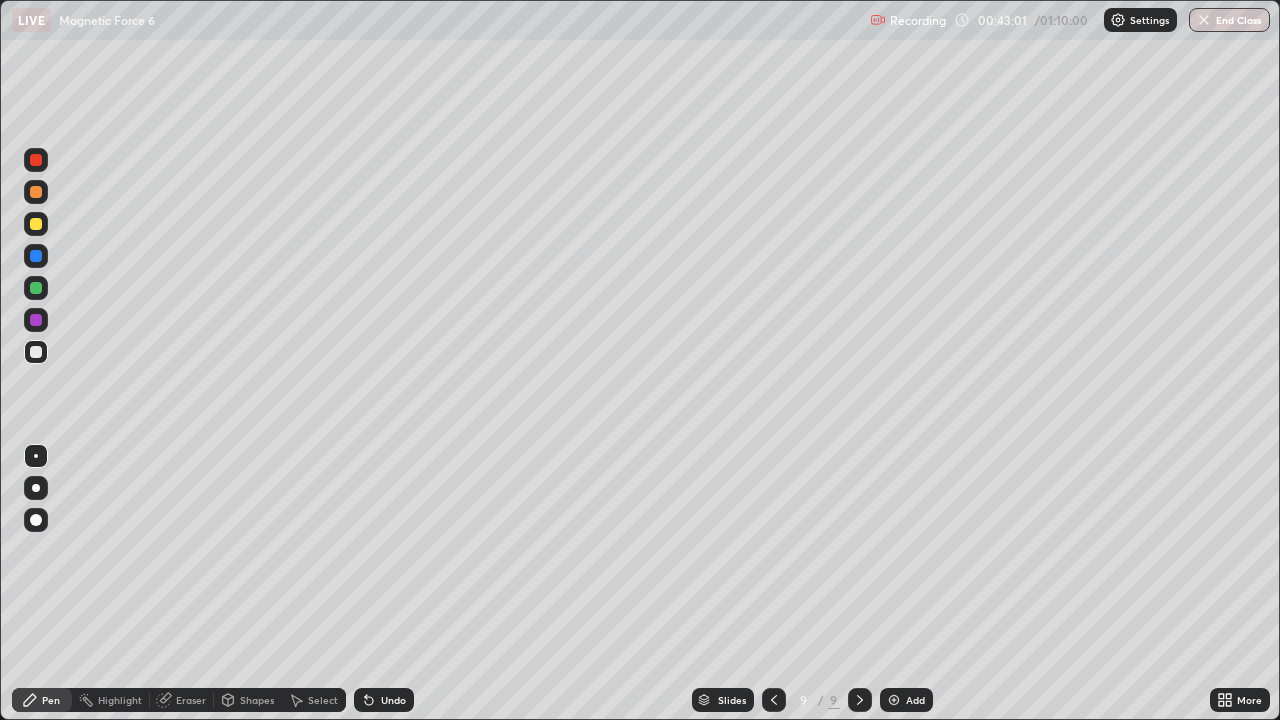 click on "Eraser" at bounding box center (191, 700) 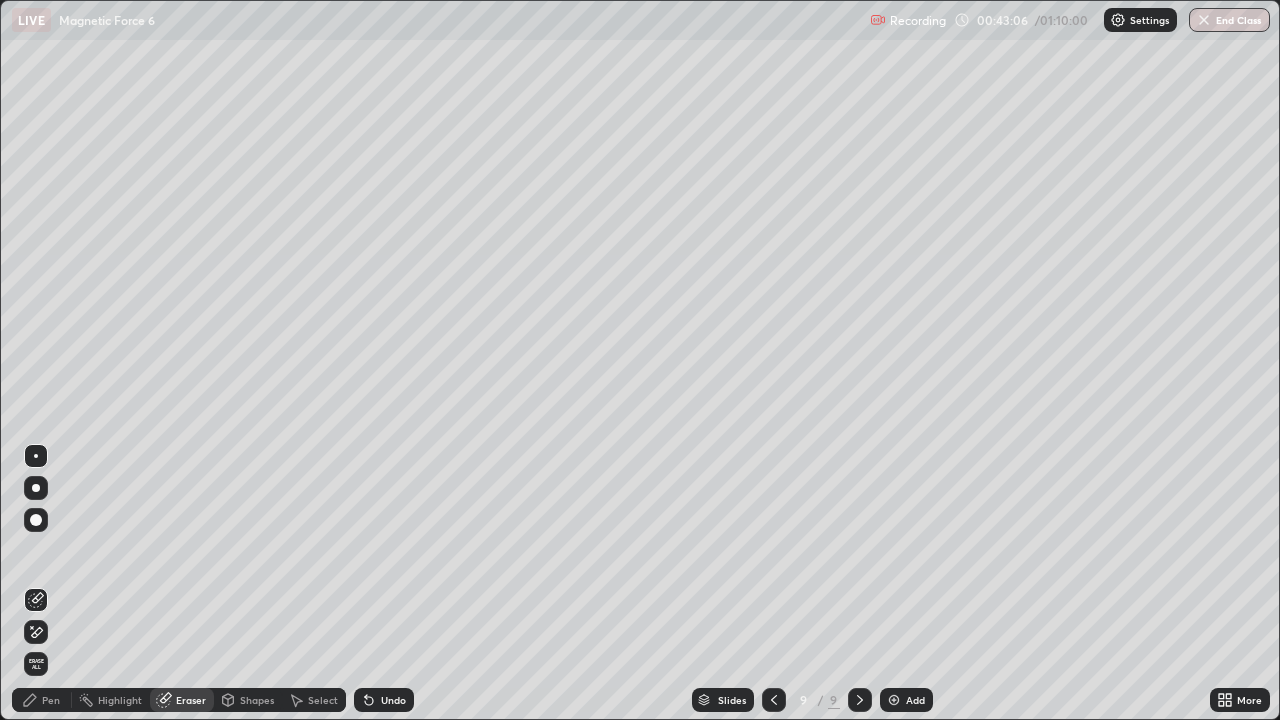 click on "Pen" at bounding box center [42, 700] 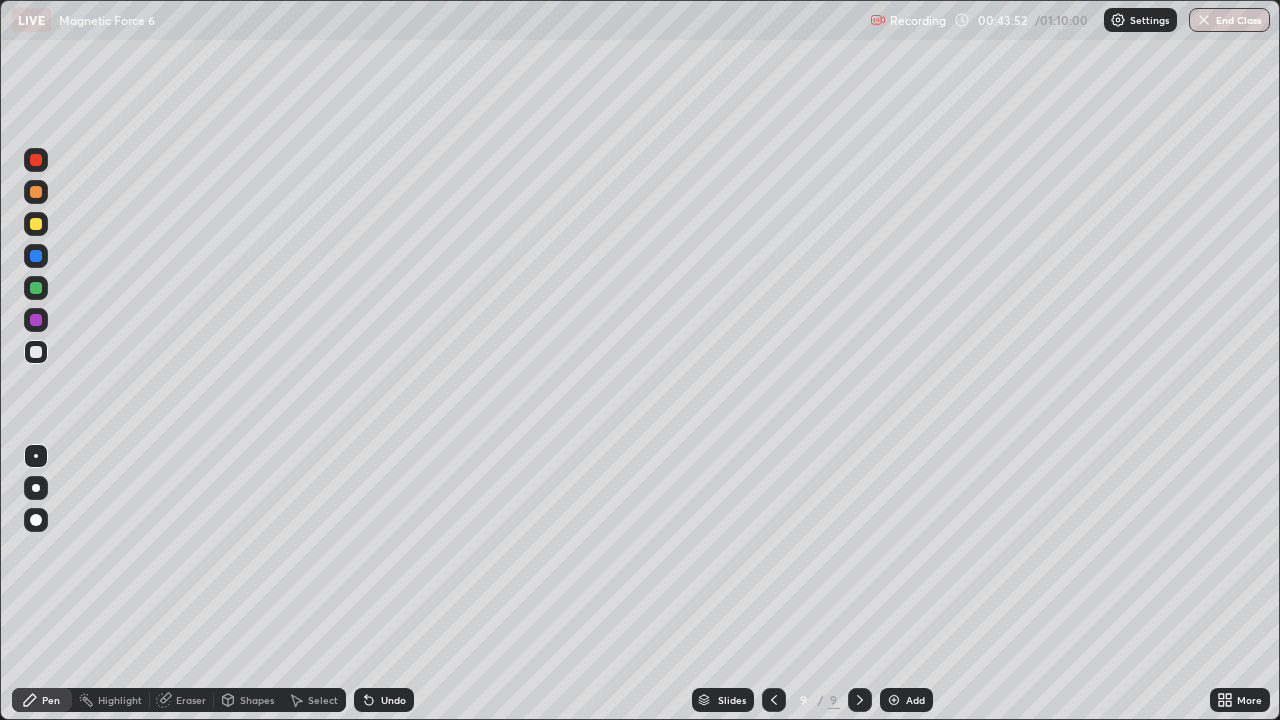 click on "Undo" at bounding box center [393, 700] 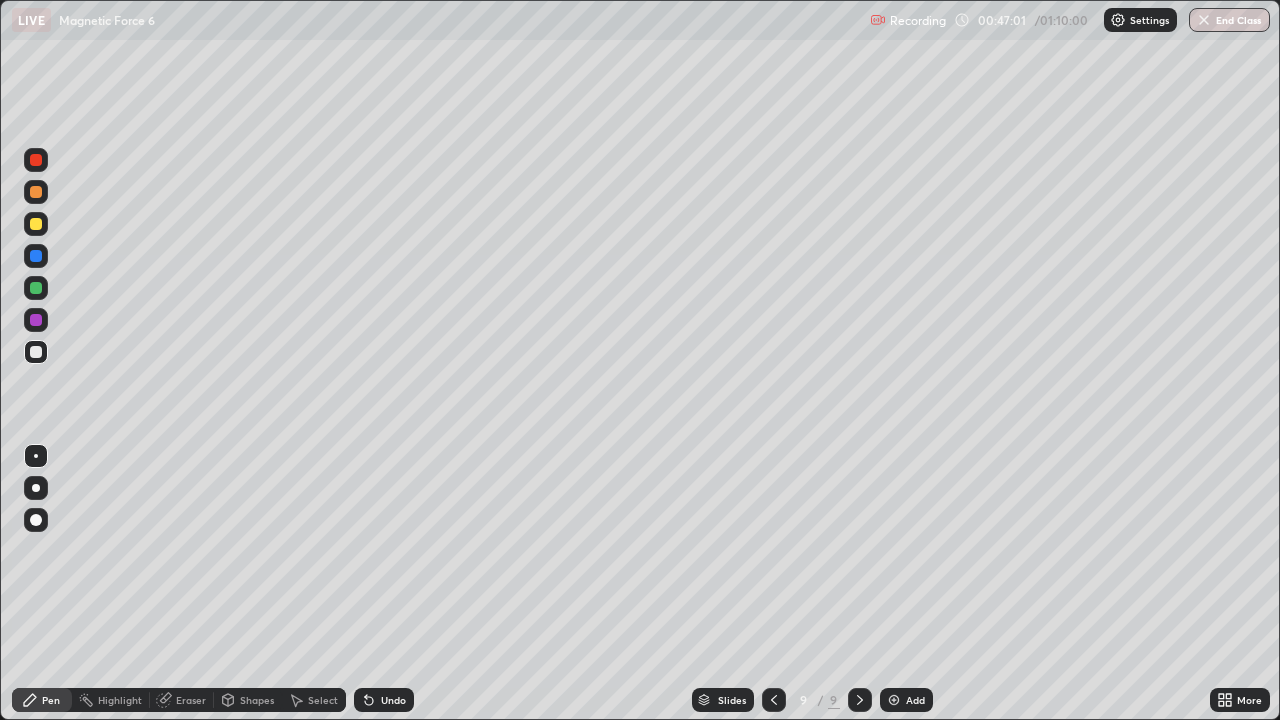 click at bounding box center [894, 700] 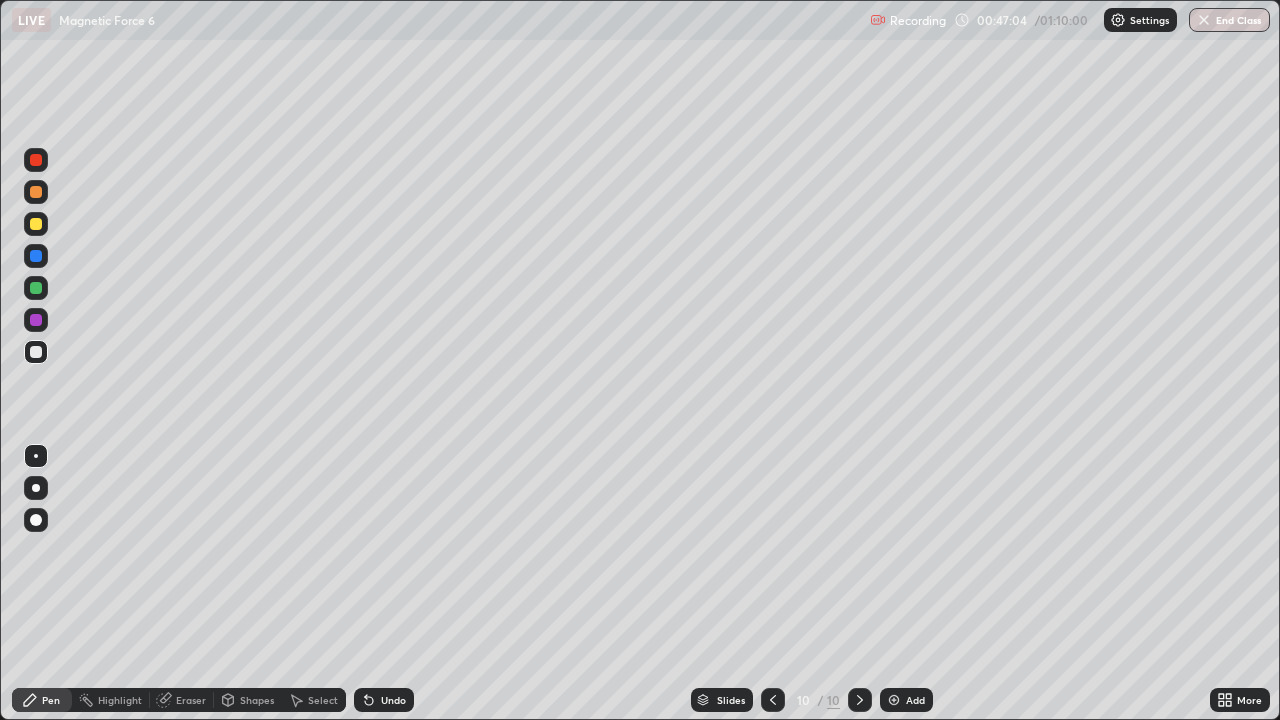 click on "Pen" at bounding box center [42, 700] 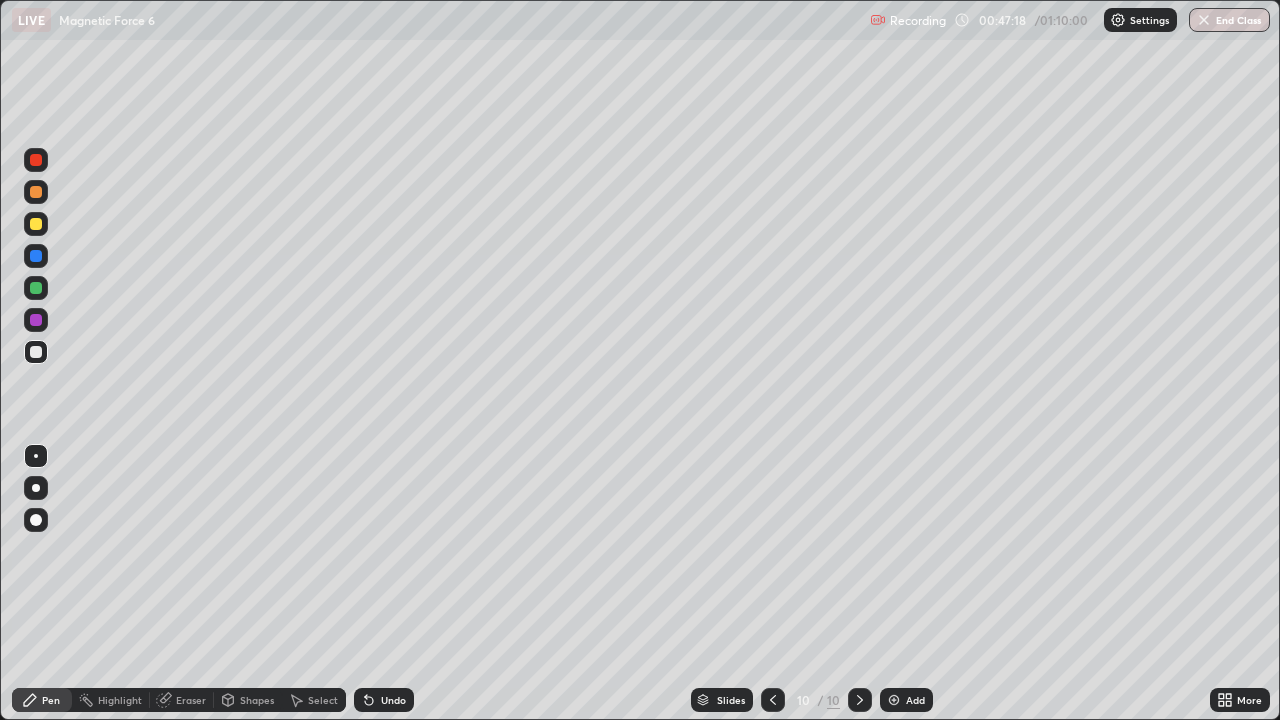 click 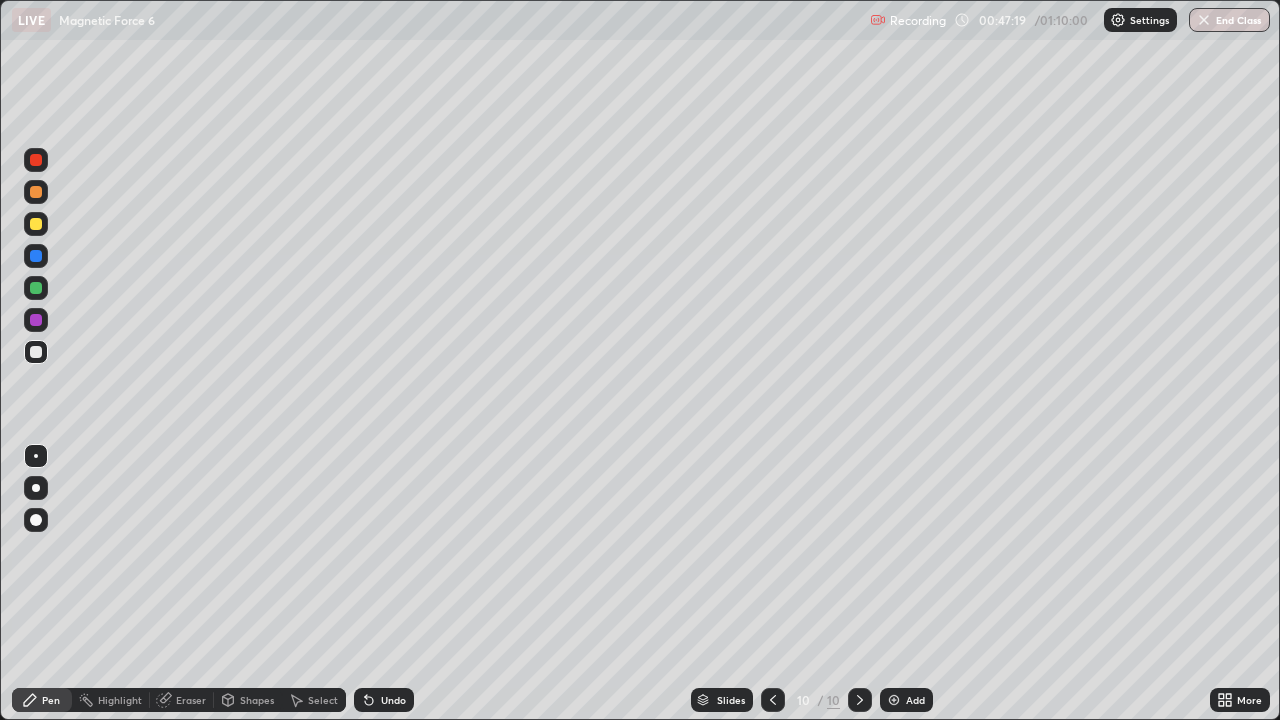 click on "Undo" at bounding box center [384, 700] 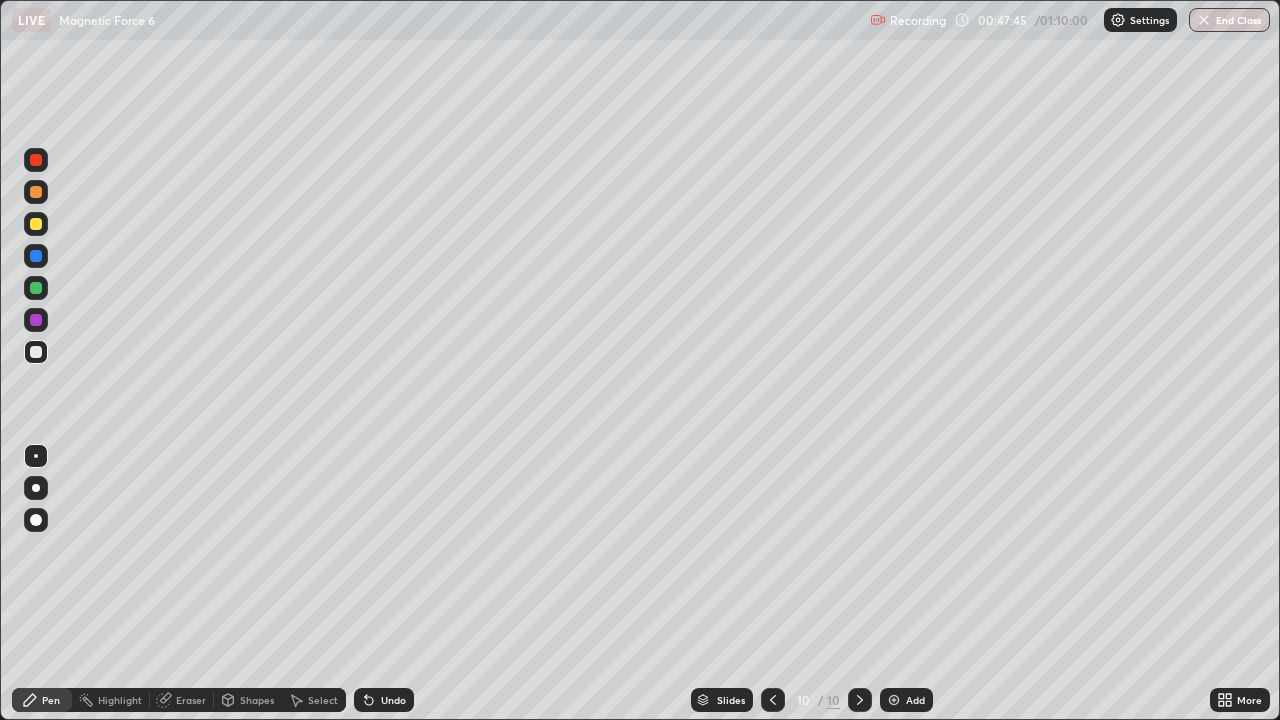 click 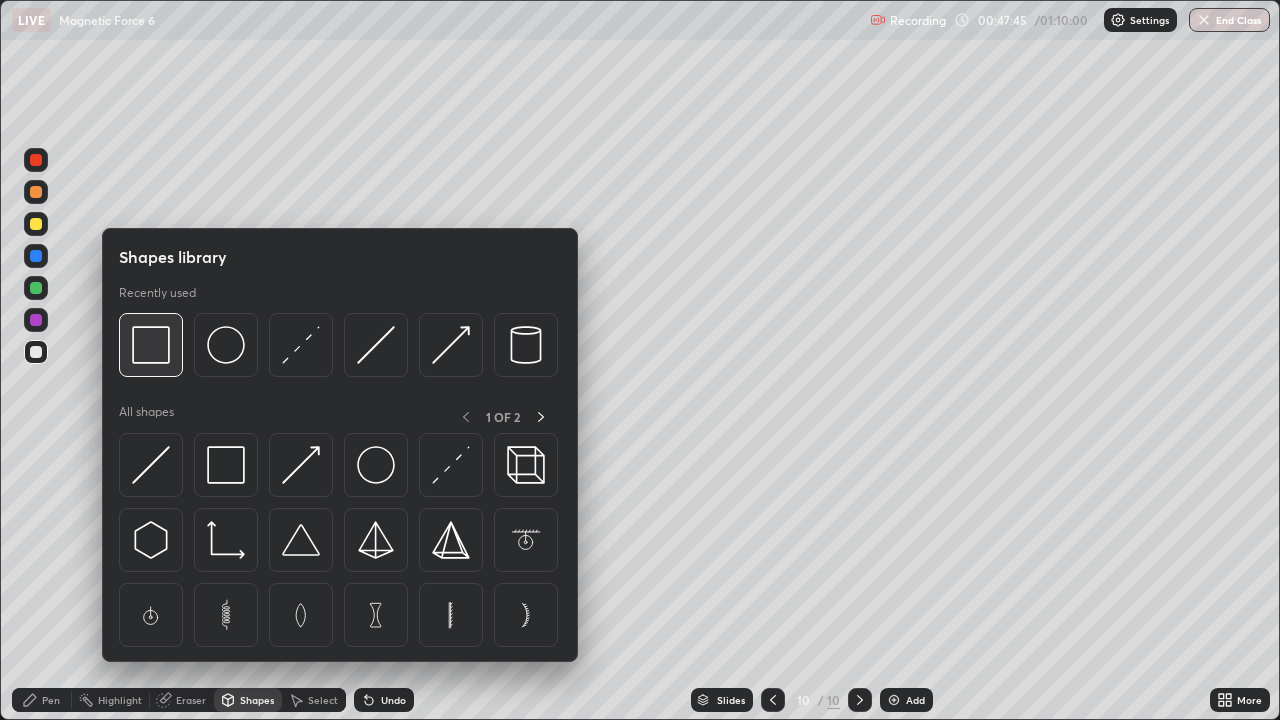 click at bounding box center [151, 345] 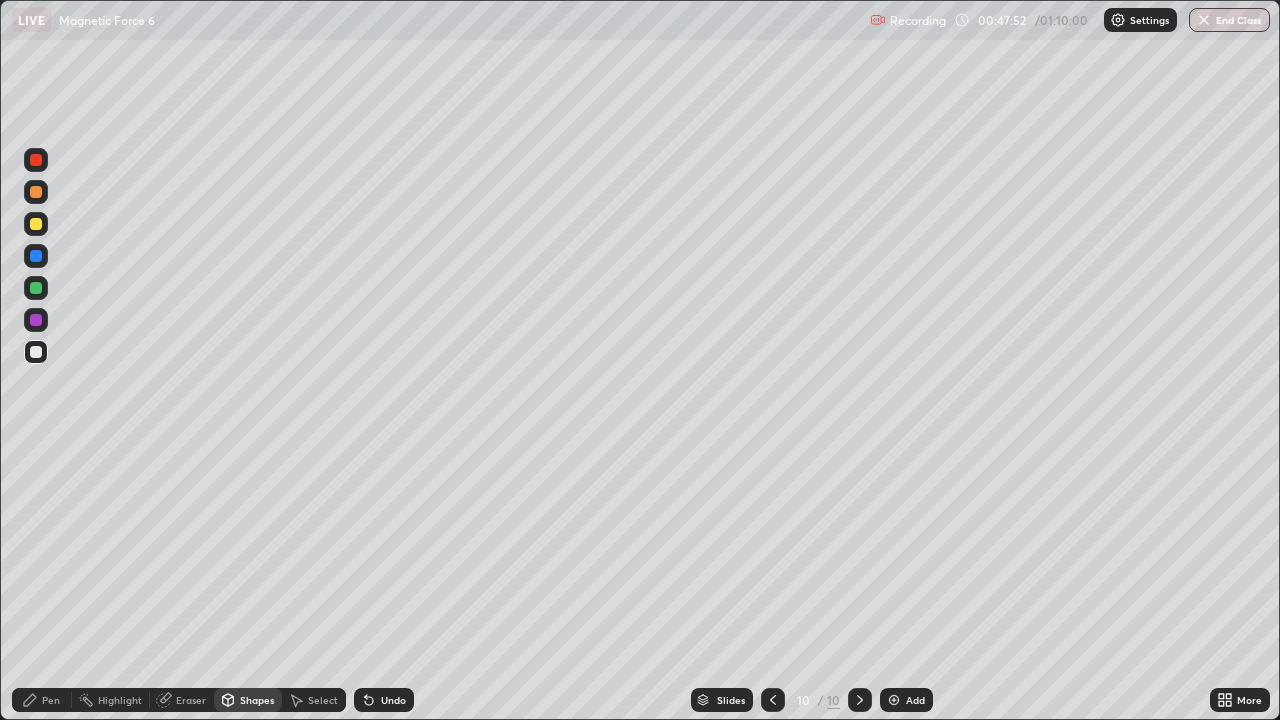 click on "Pen" at bounding box center (51, 700) 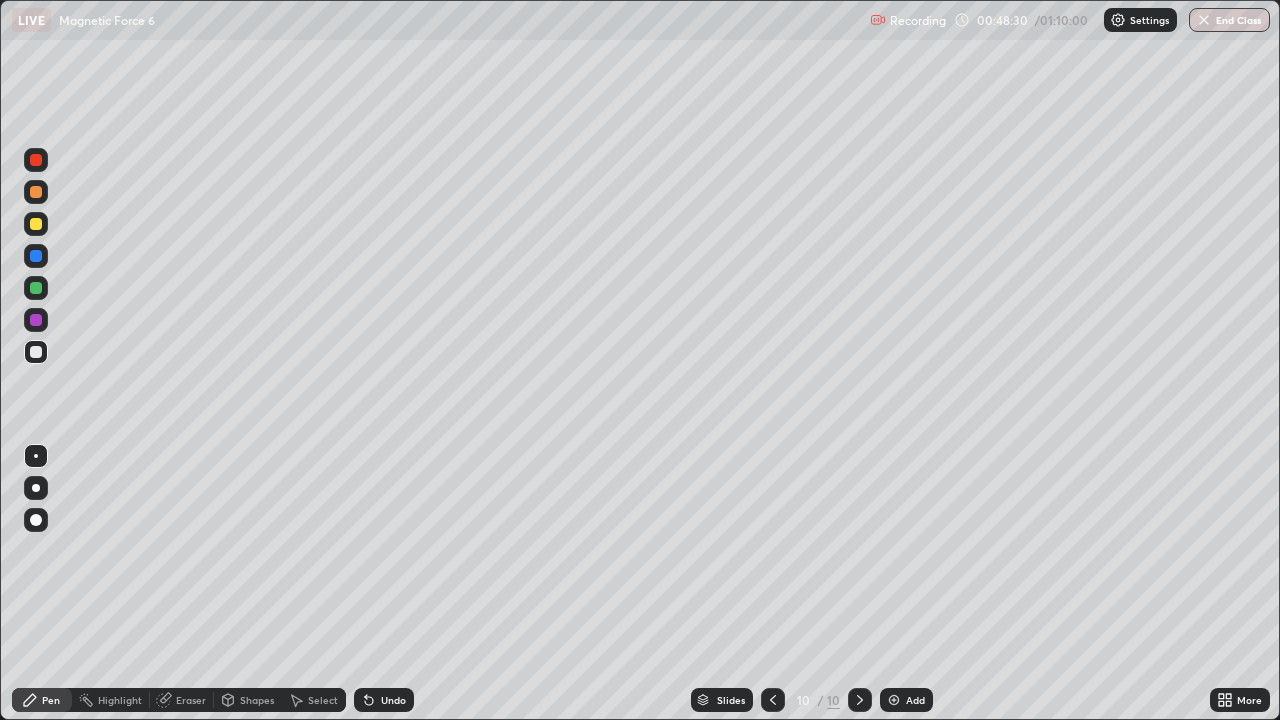 click on "Highlight" at bounding box center (111, 700) 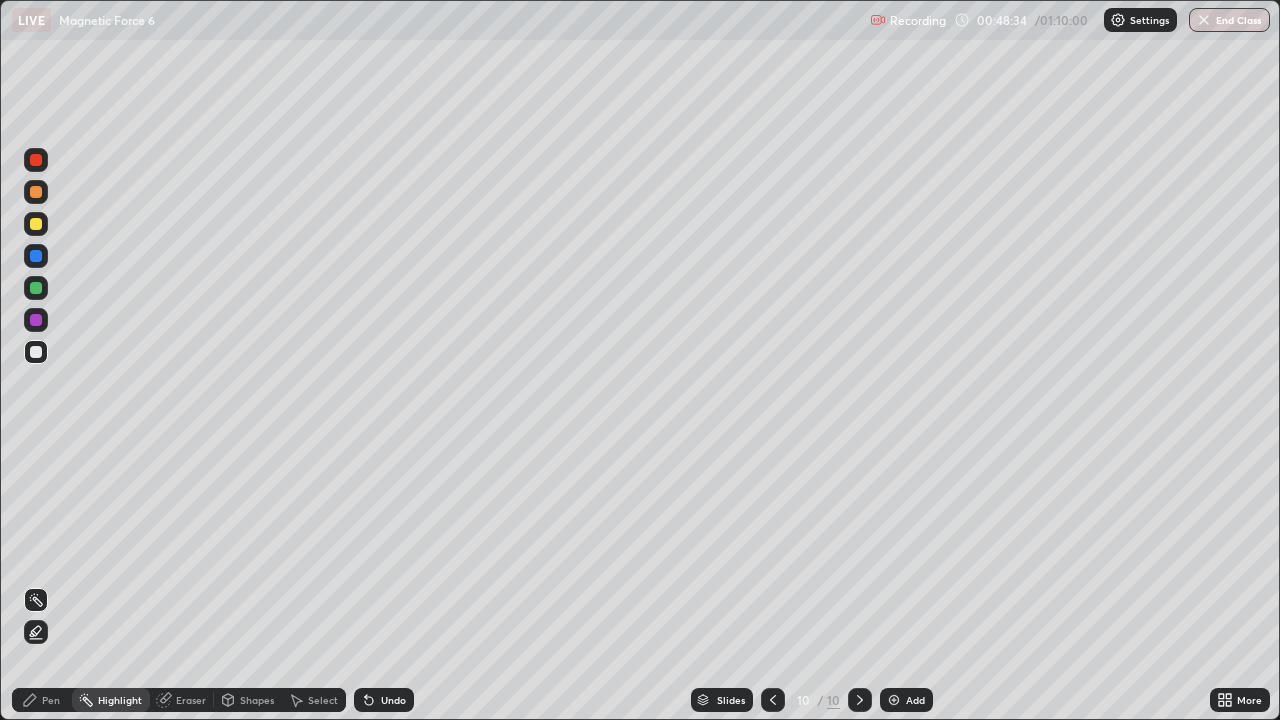 click on "Pen" at bounding box center [42, 700] 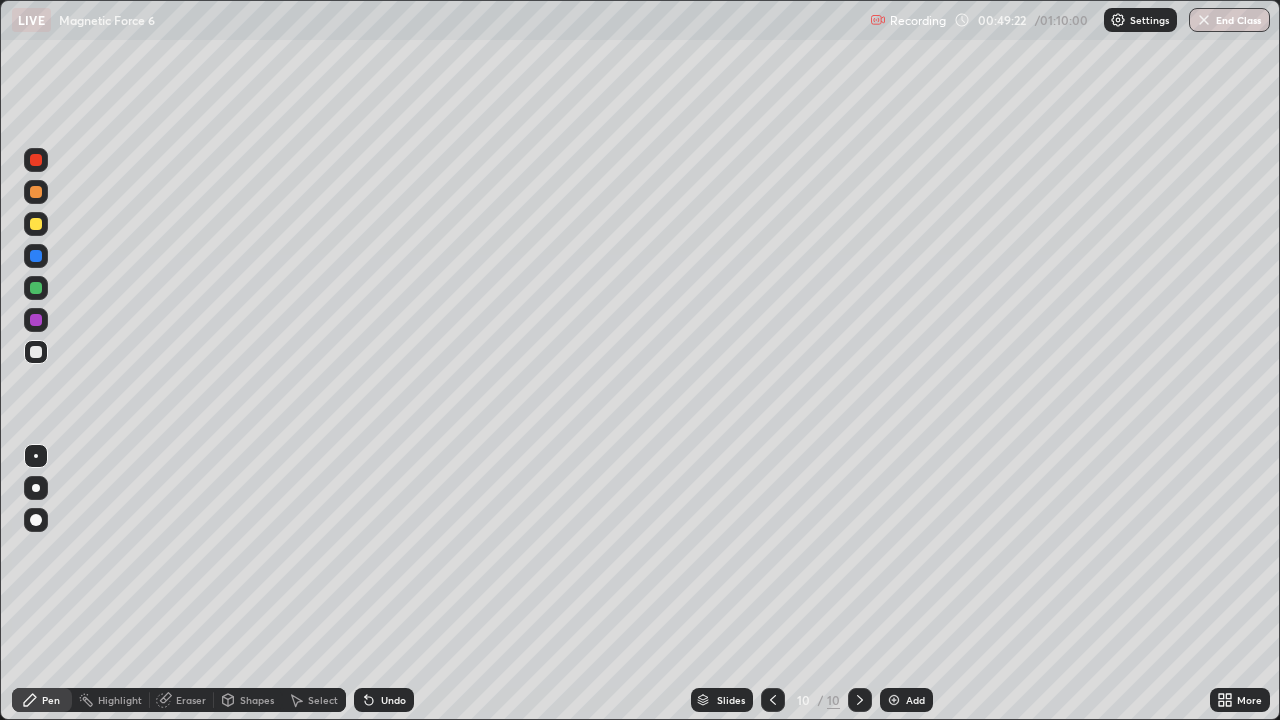 click on "Highlight" at bounding box center [111, 700] 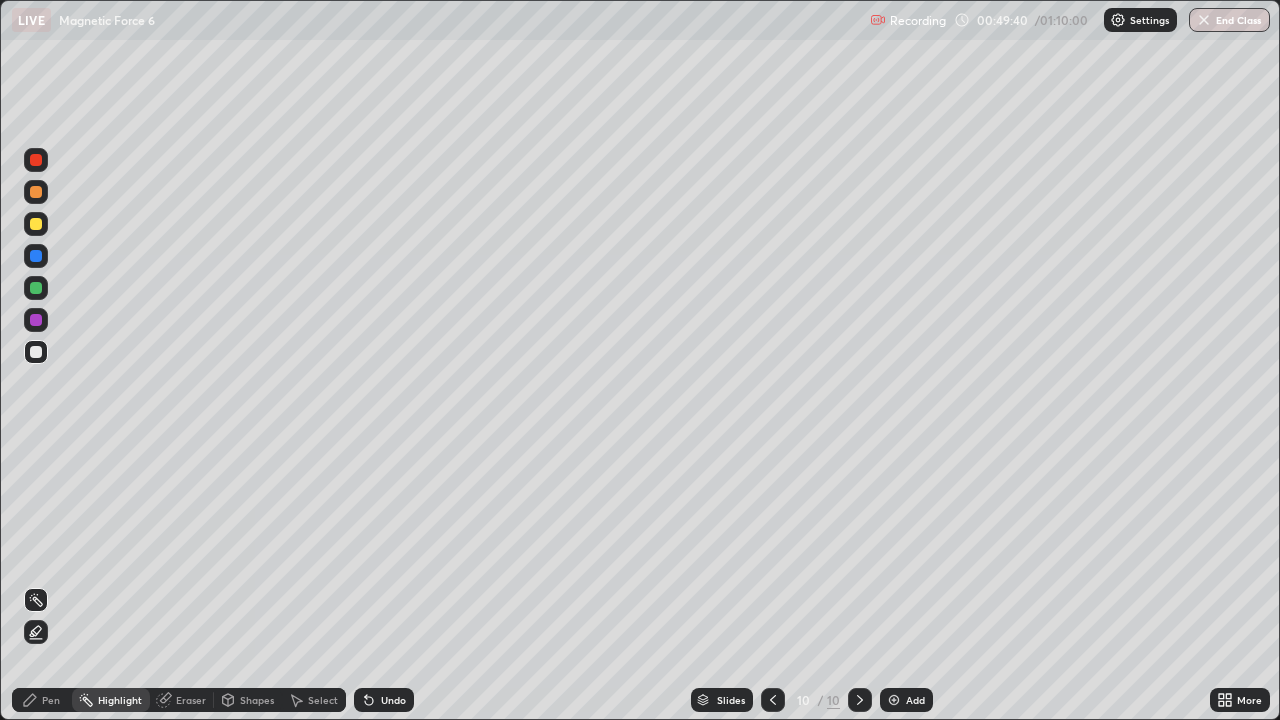 click 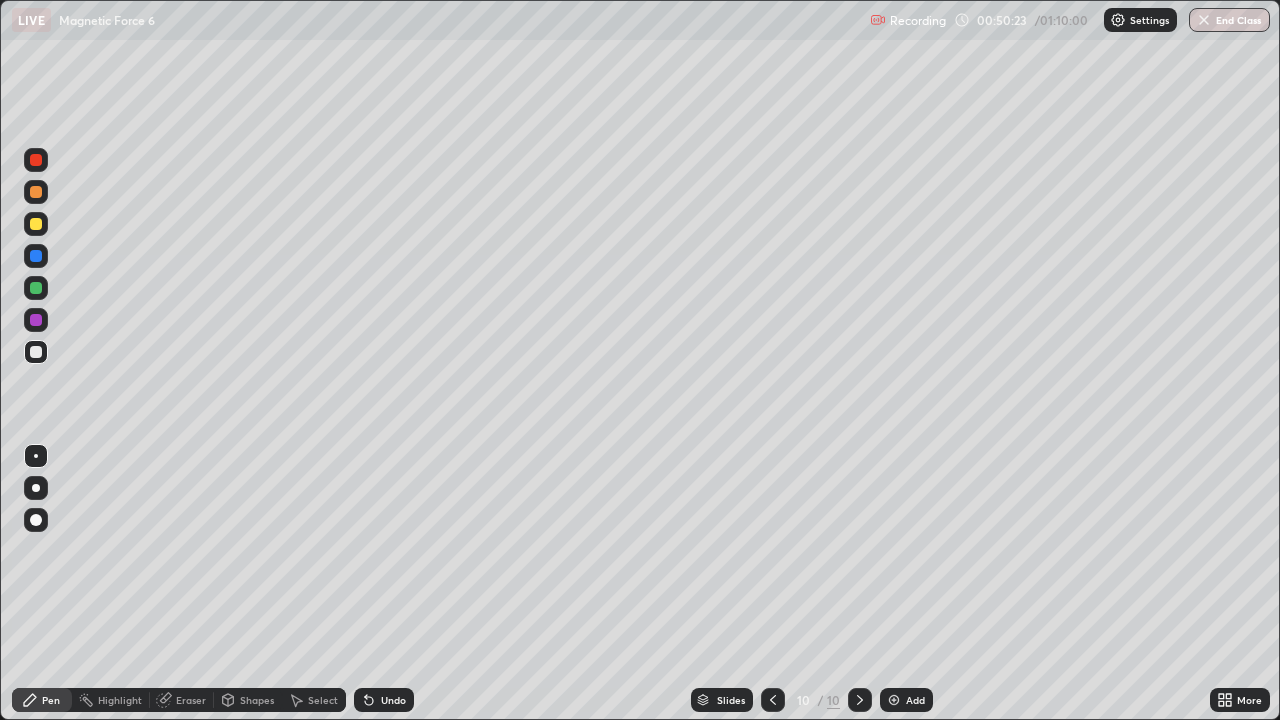click on "Eraser" at bounding box center (191, 700) 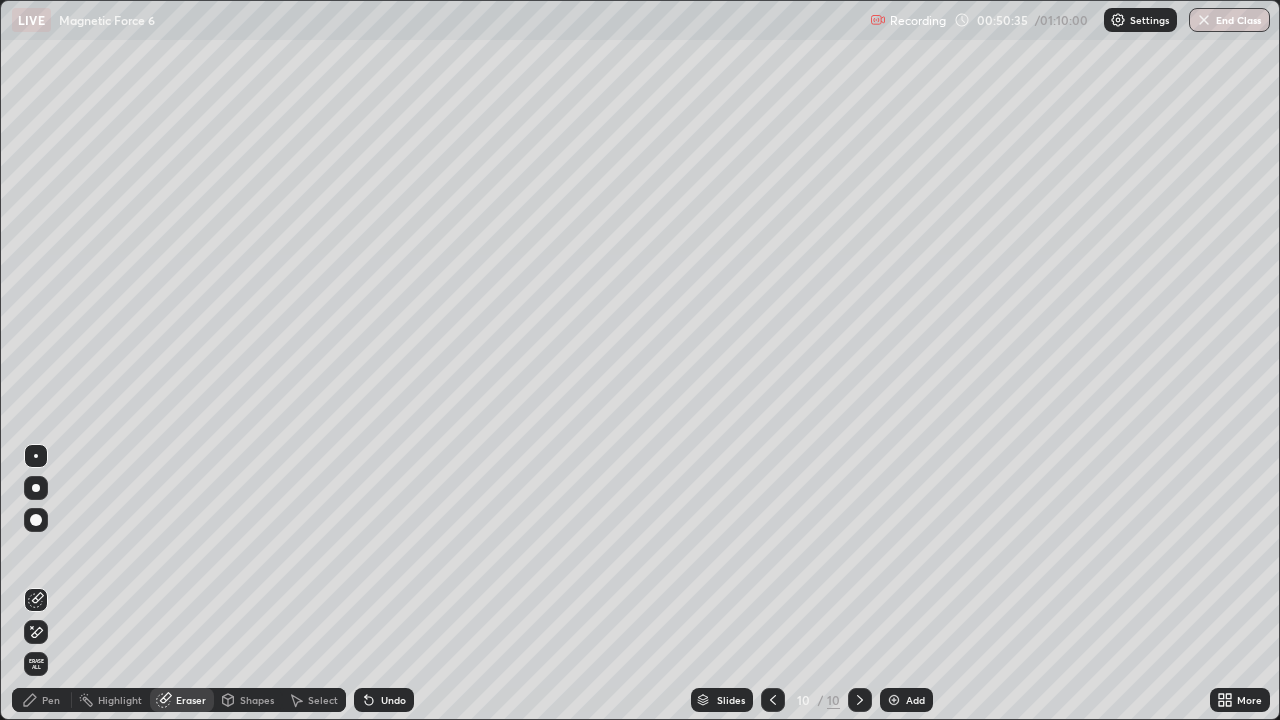 click on "Pen" at bounding box center [42, 700] 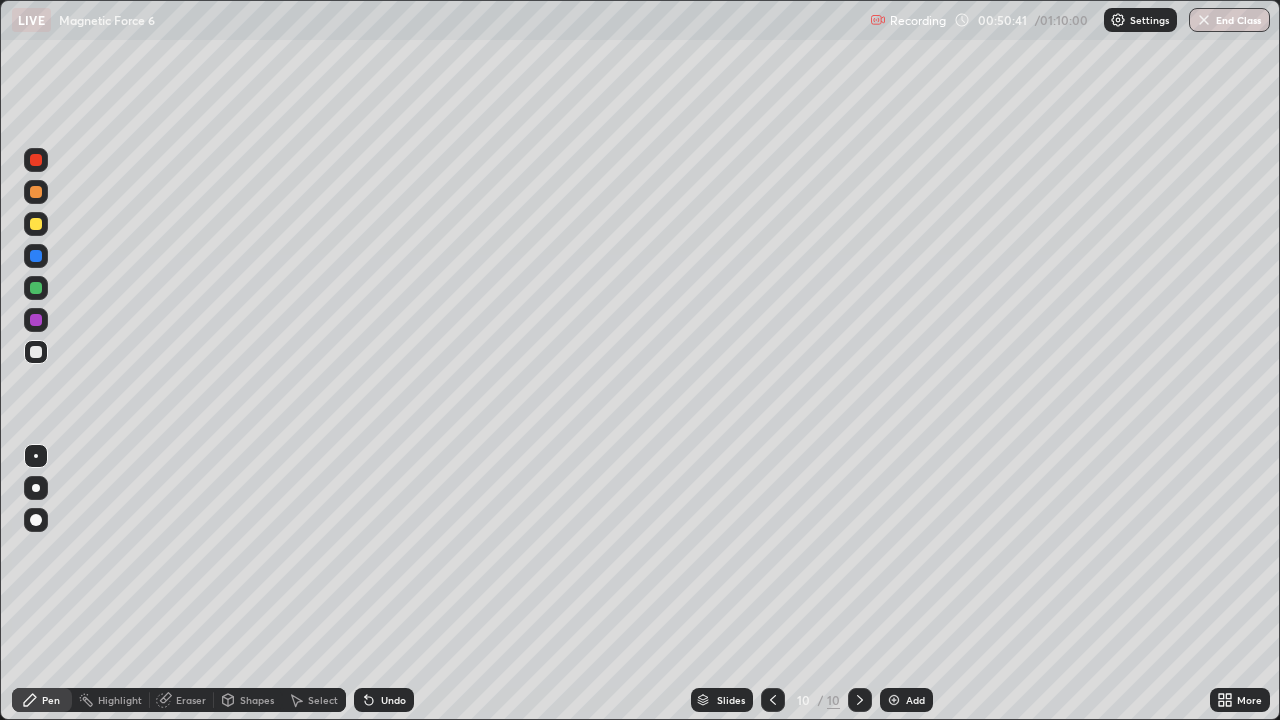 click on "Eraser" at bounding box center [191, 700] 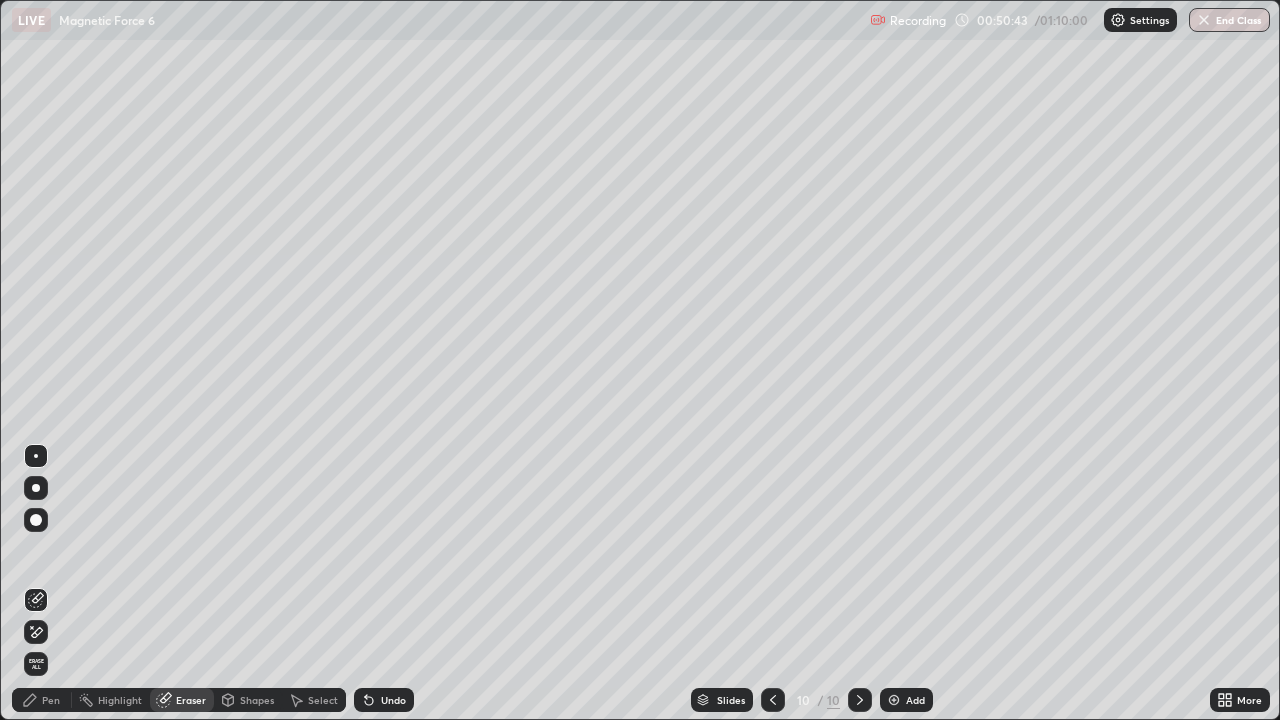 click on "Pen" at bounding box center [51, 700] 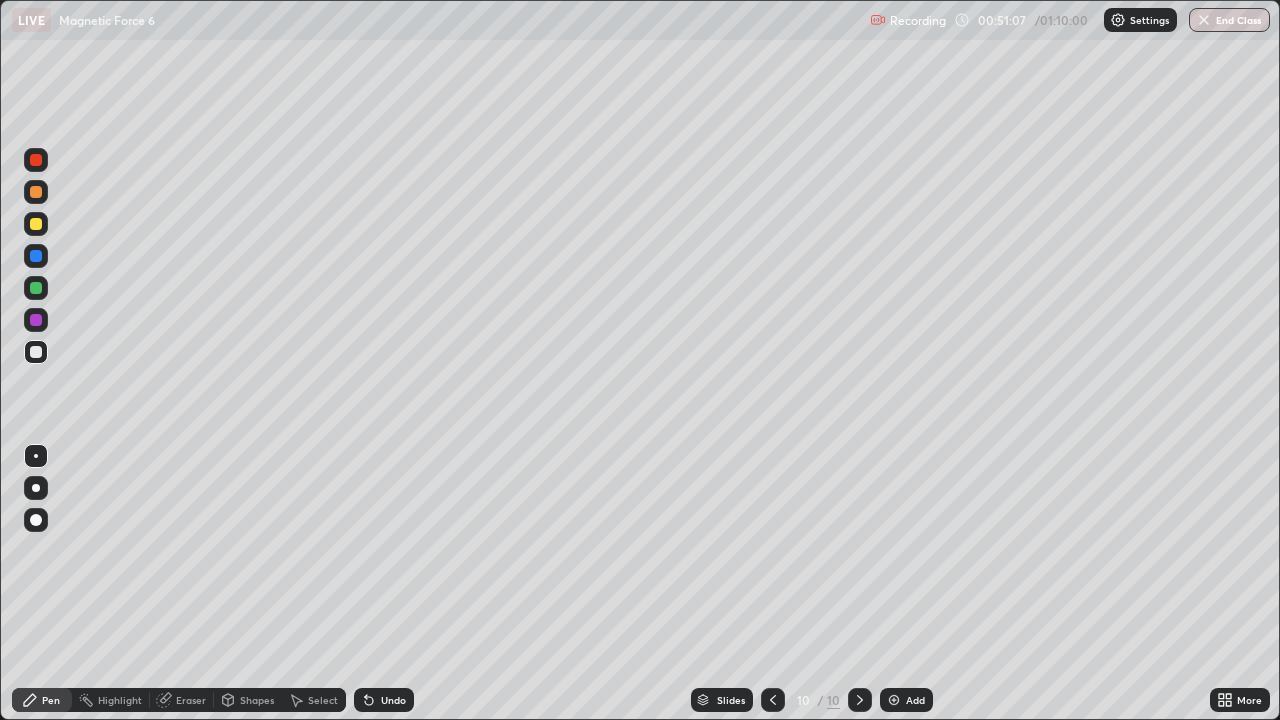 click on "Pen" at bounding box center [42, 700] 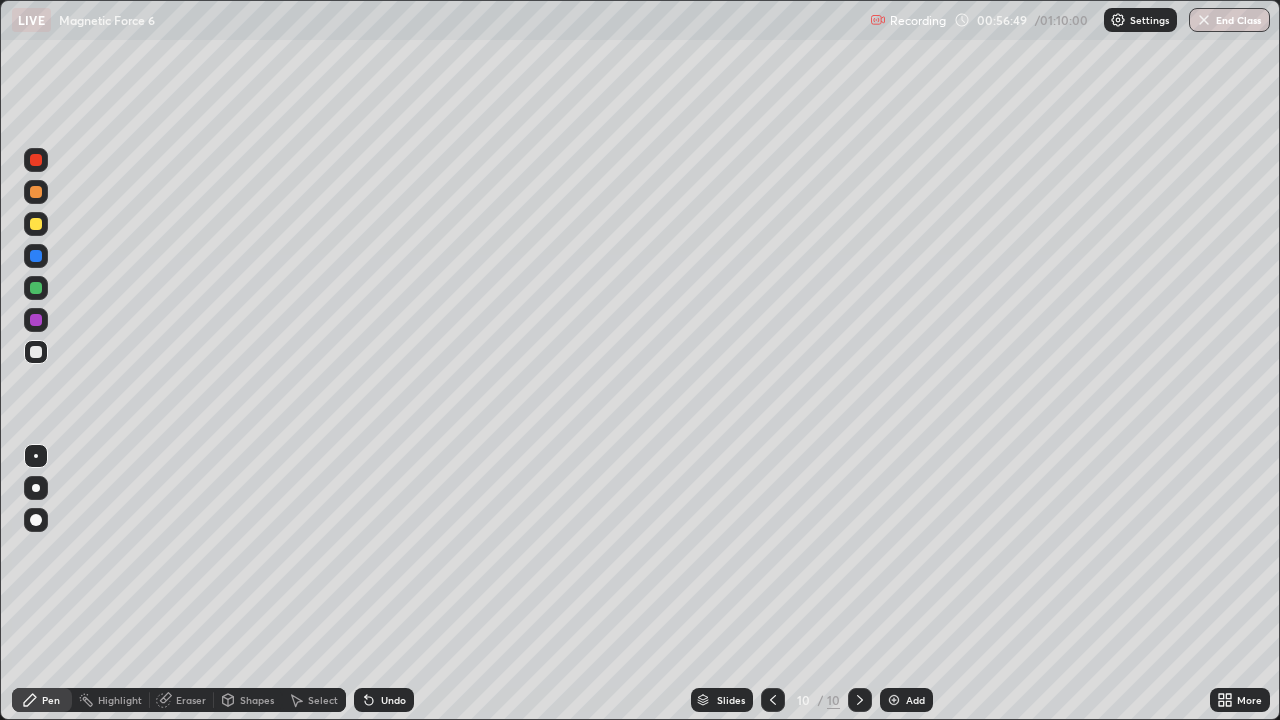 click at bounding box center [894, 700] 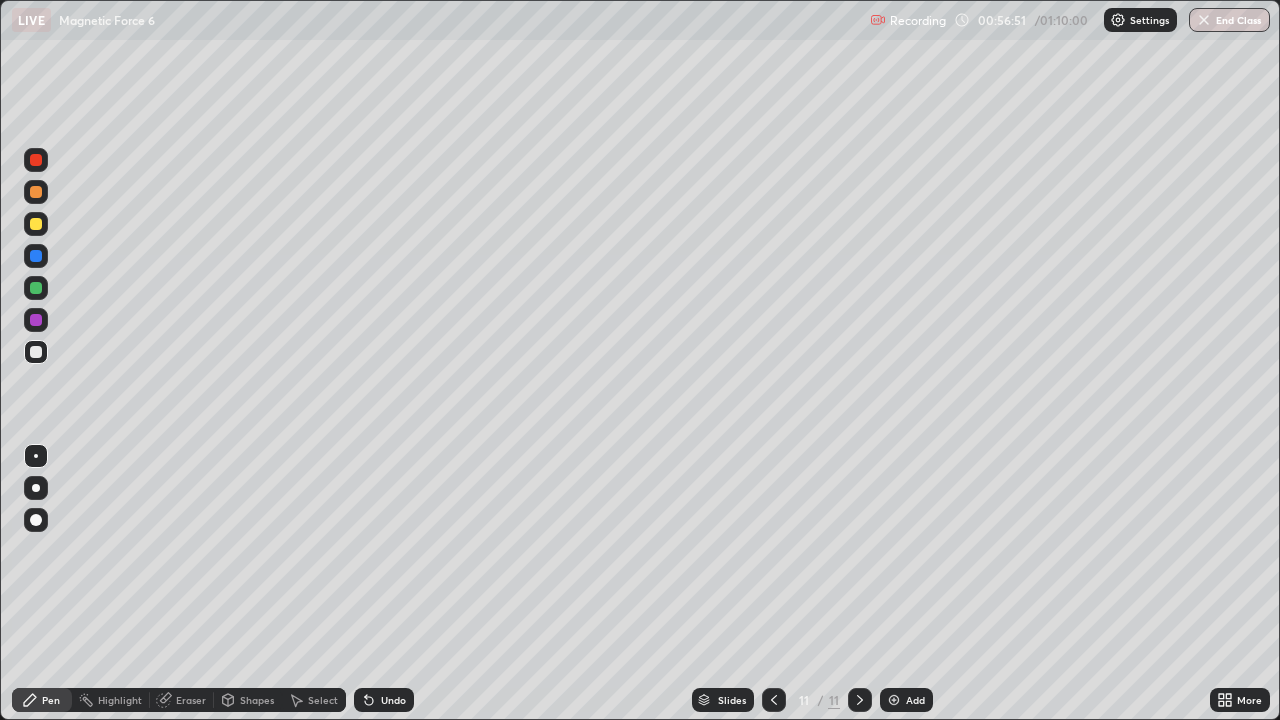 click on "Pen" at bounding box center (42, 700) 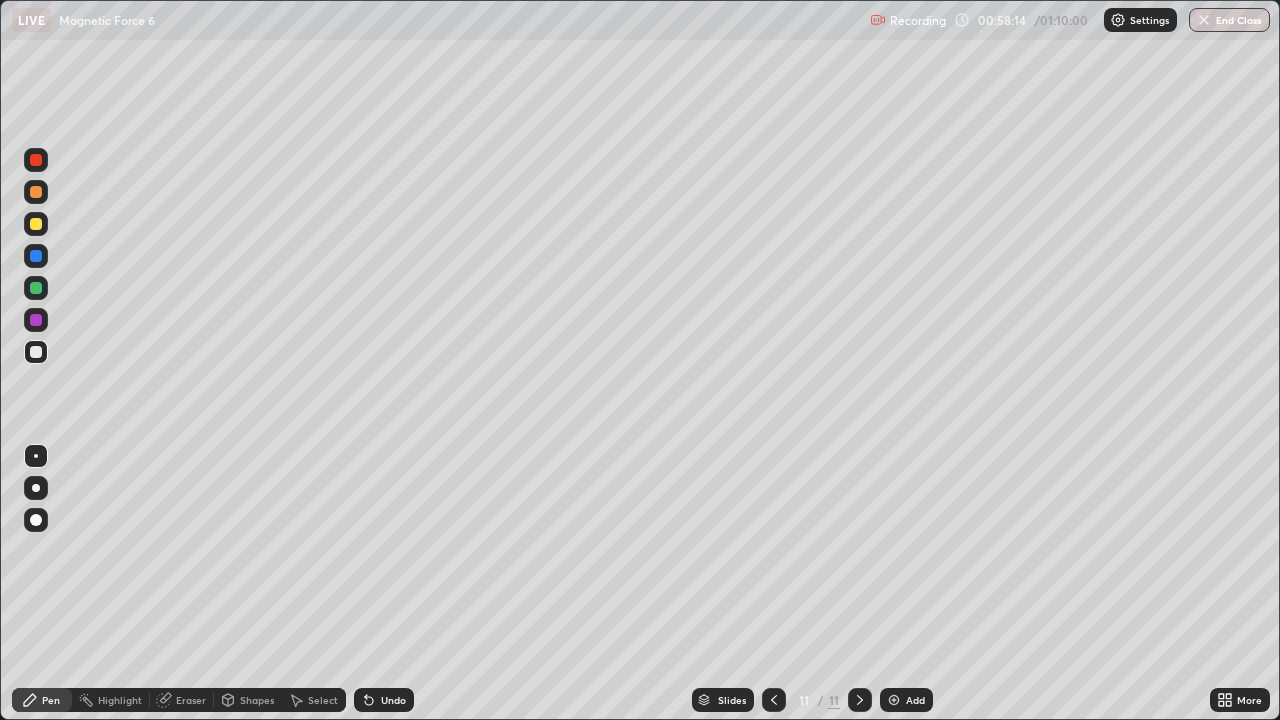 click on "Shapes" at bounding box center [248, 700] 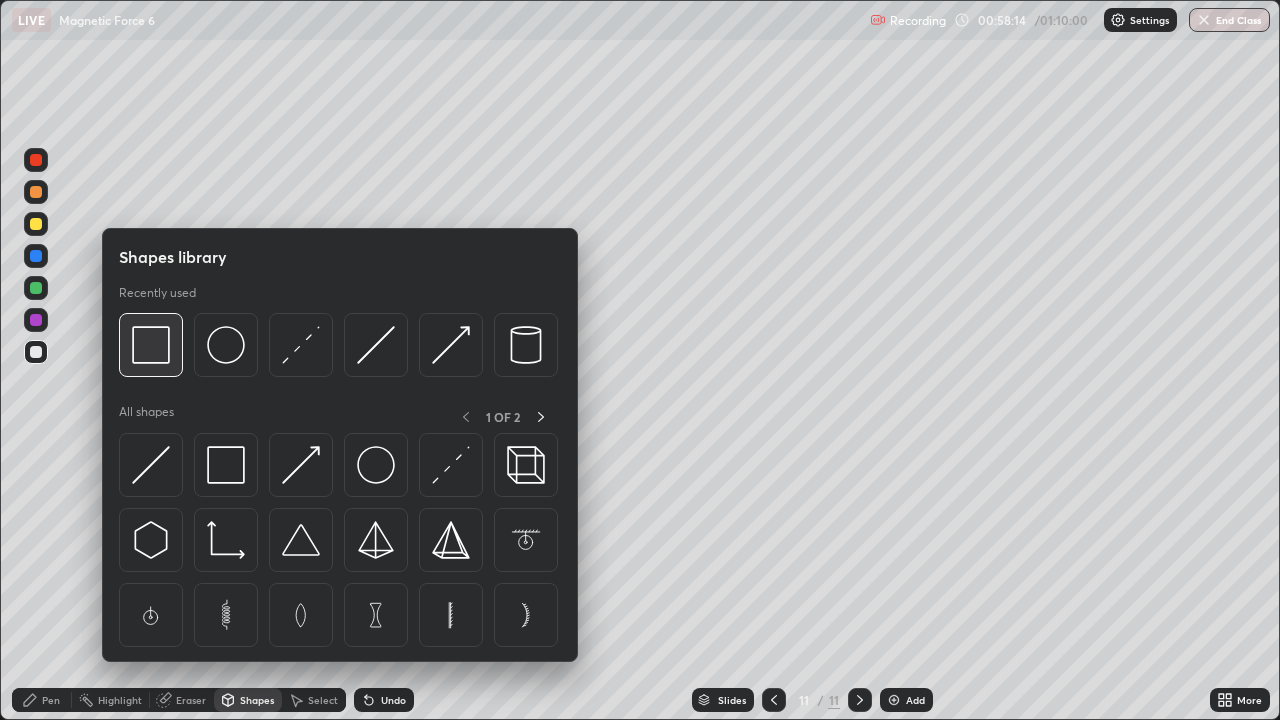 click at bounding box center (151, 345) 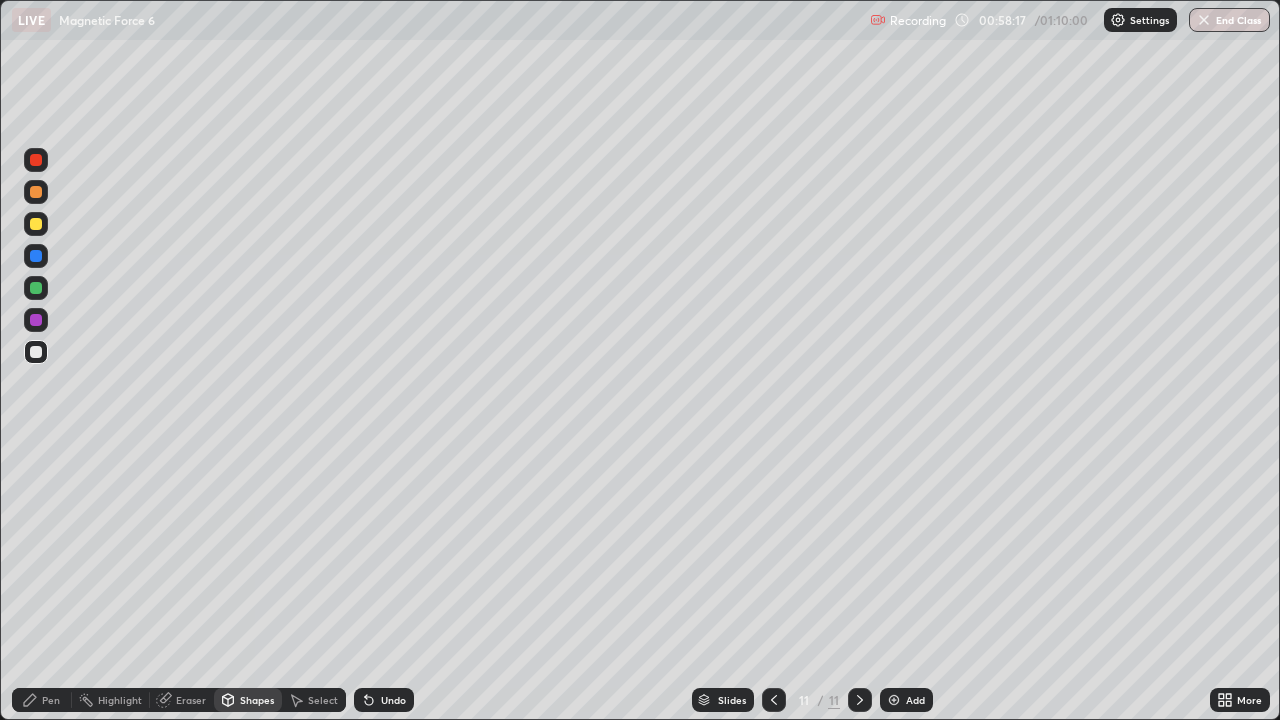 click on "Pen" at bounding box center (51, 700) 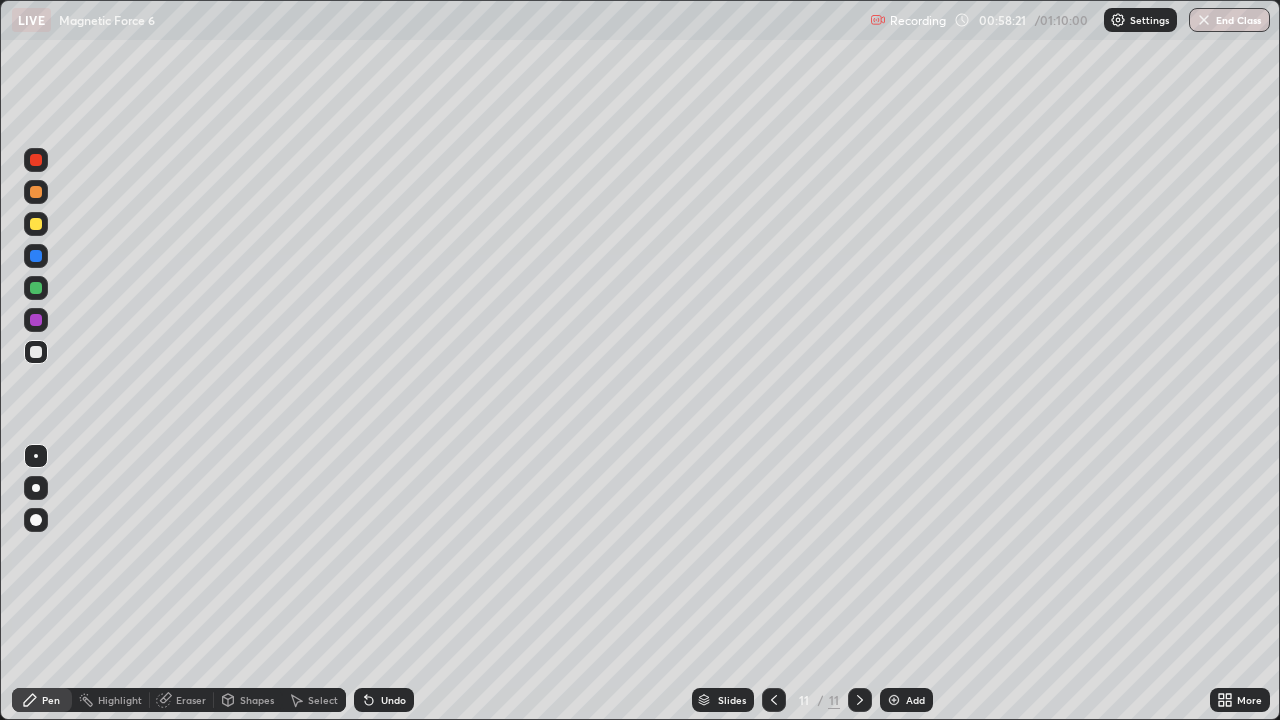 click on "Shapes" at bounding box center [248, 700] 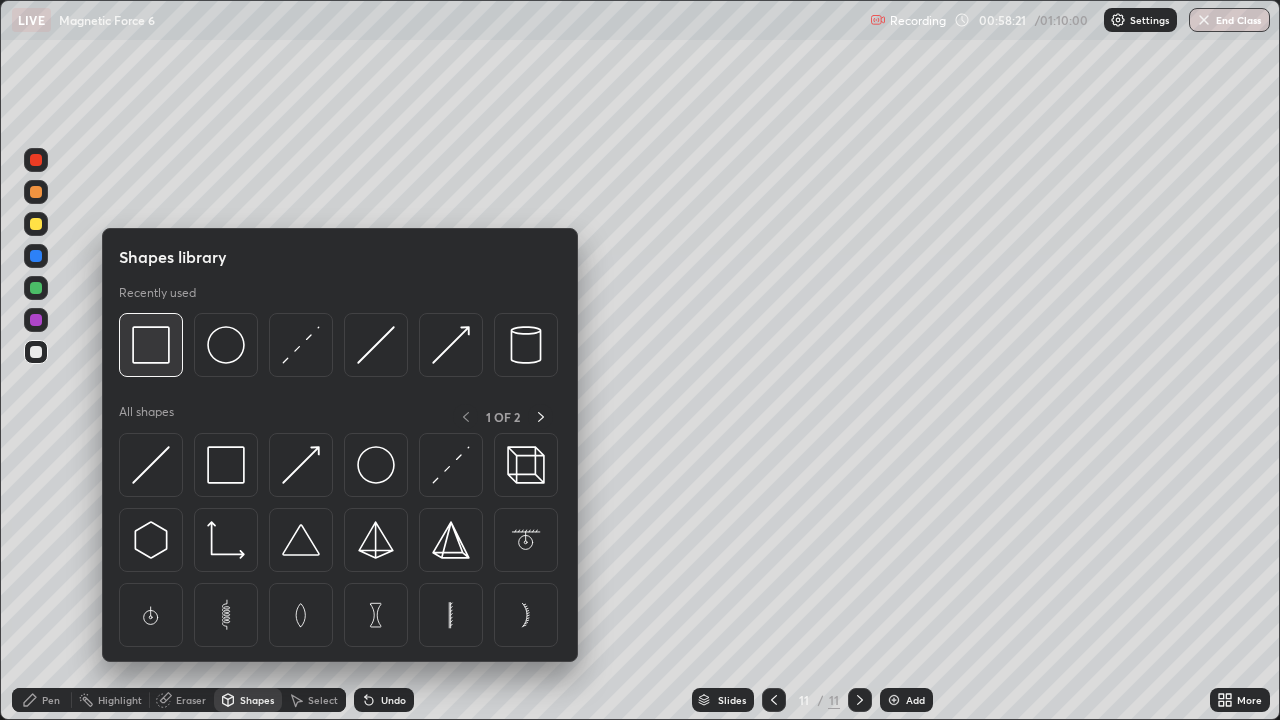 click at bounding box center [151, 345] 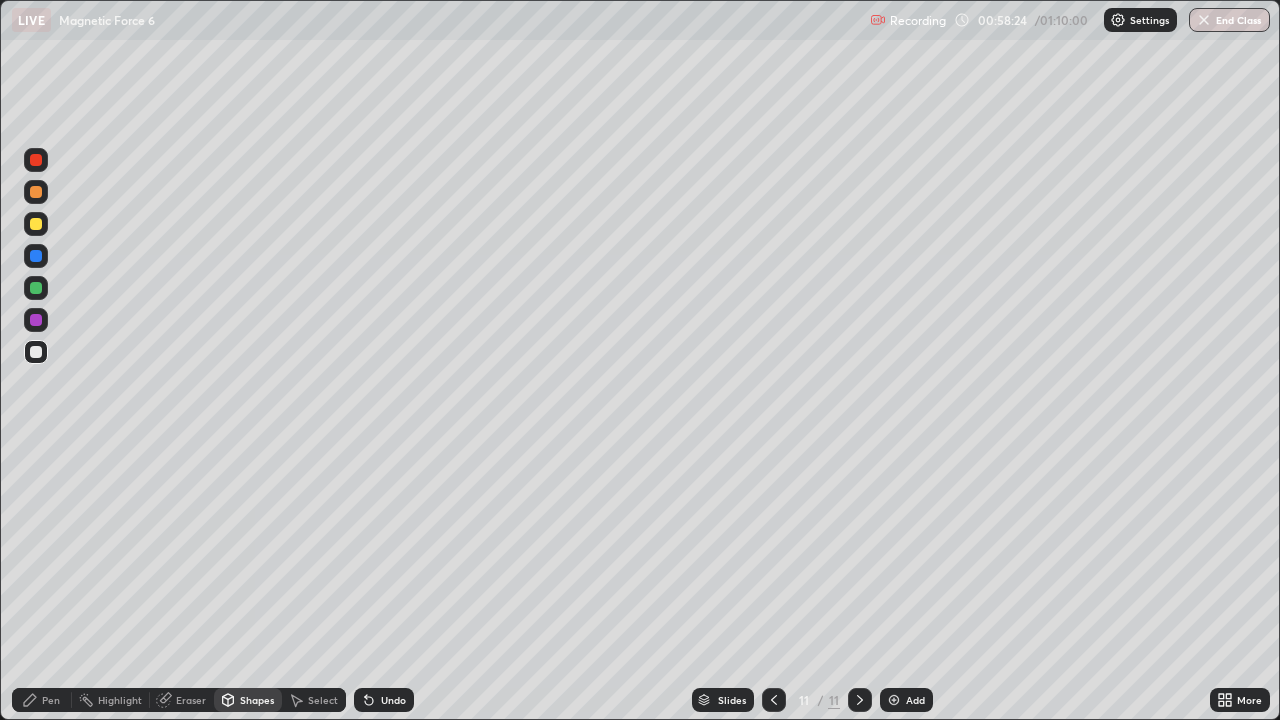 click on "Pen" at bounding box center (42, 700) 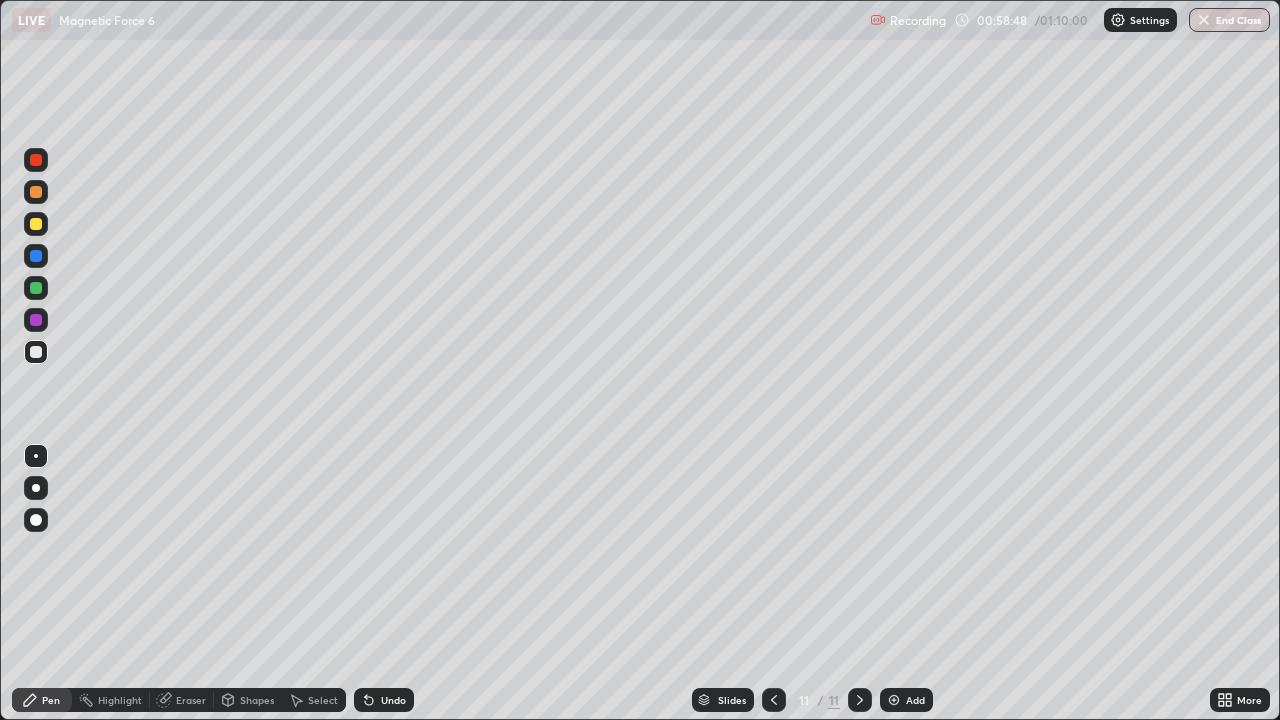 click on "Shapes" at bounding box center (257, 700) 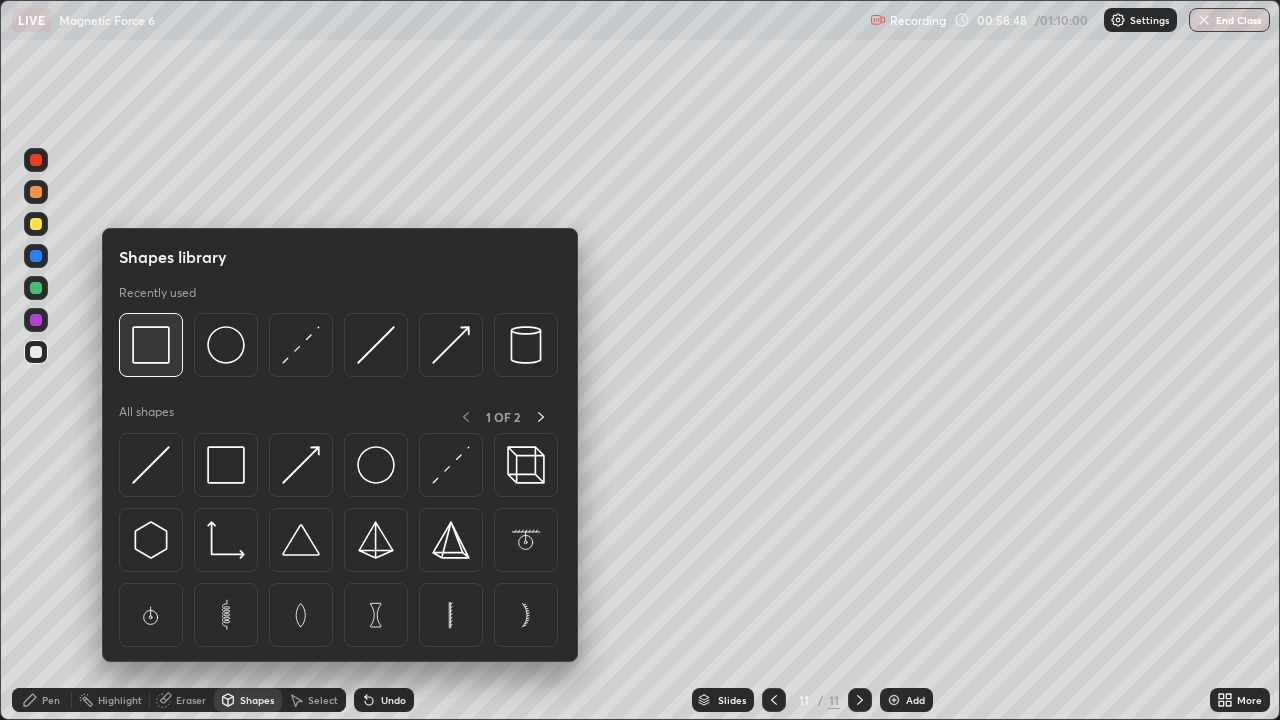 click at bounding box center [151, 345] 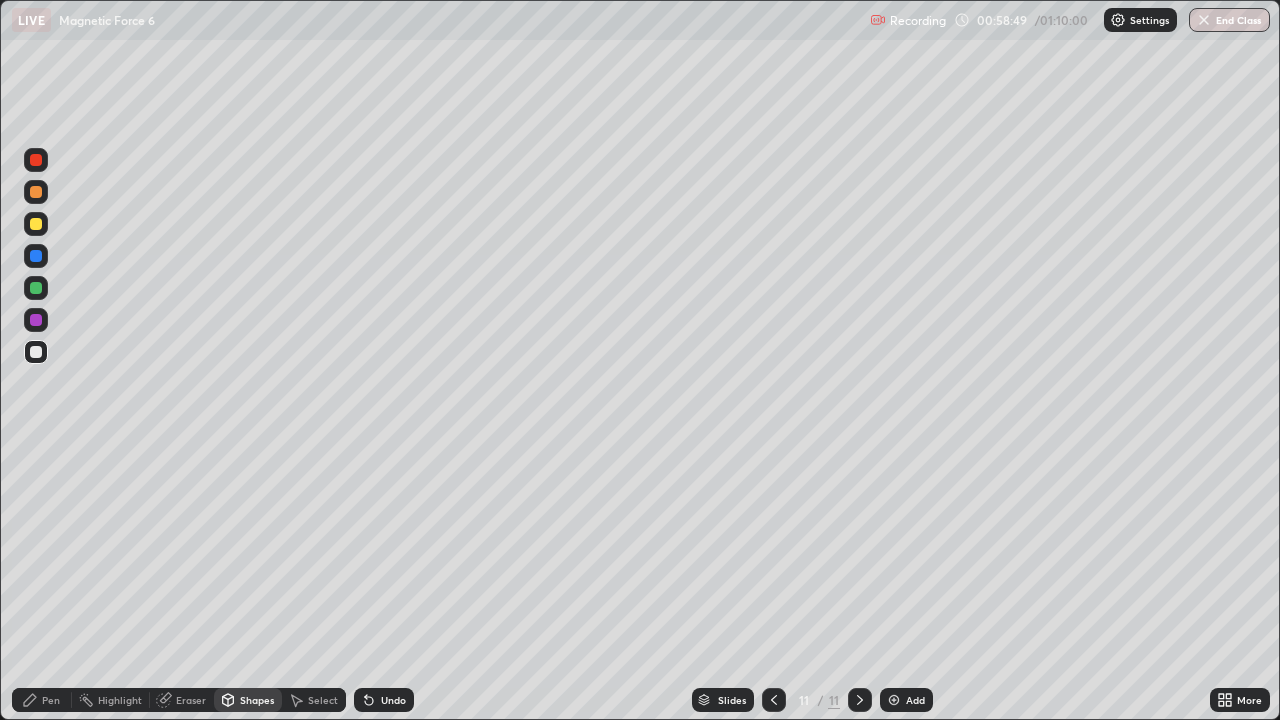 click at bounding box center [36, 288] 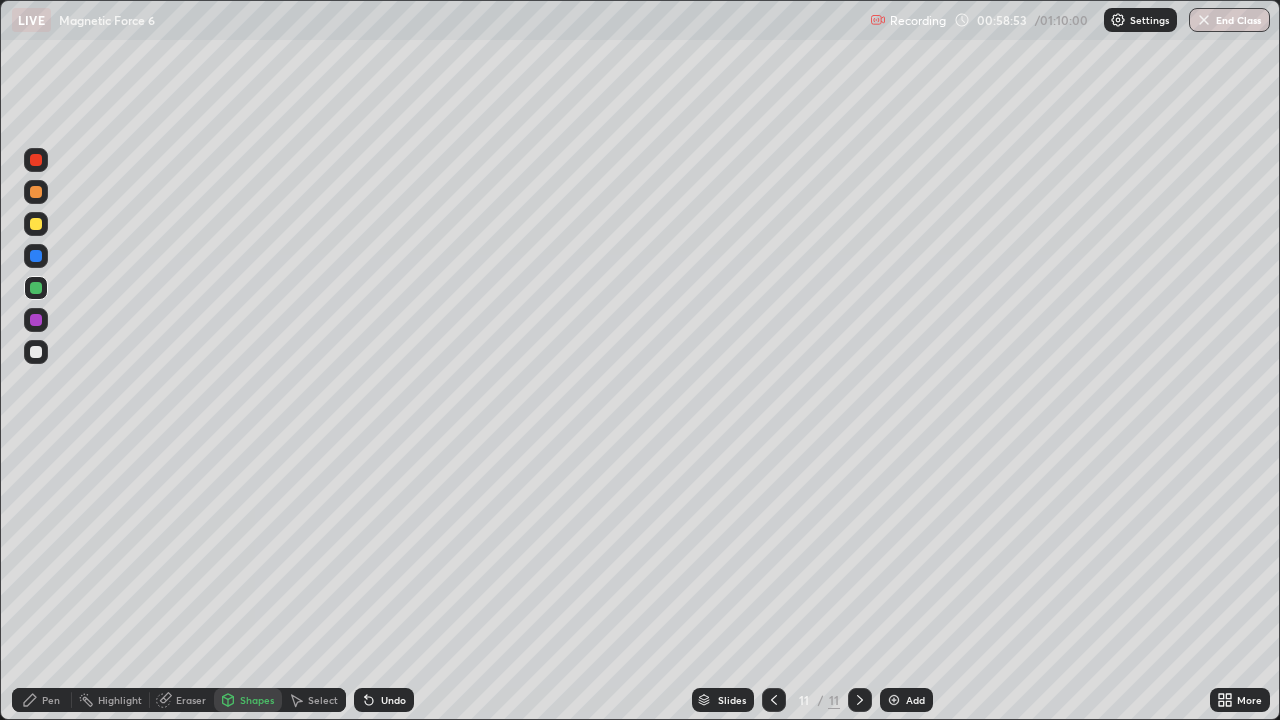 click on "Pen" at bounding box center [42, 700] 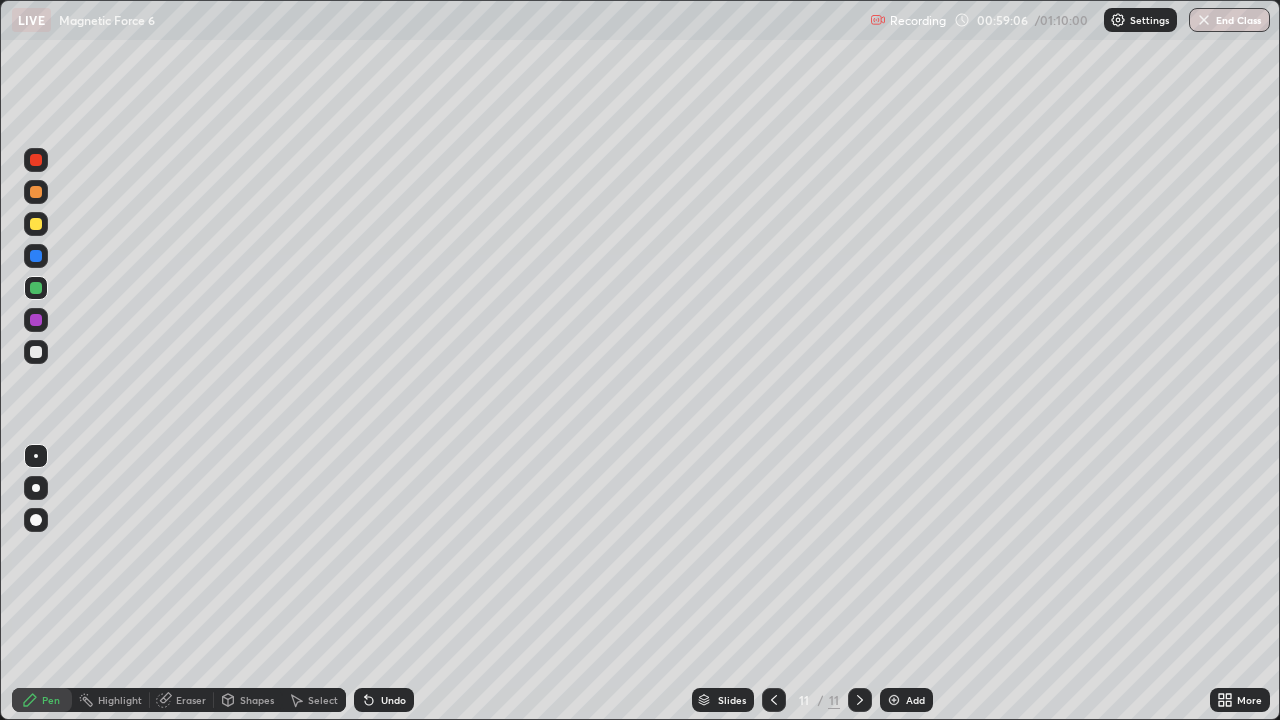 click 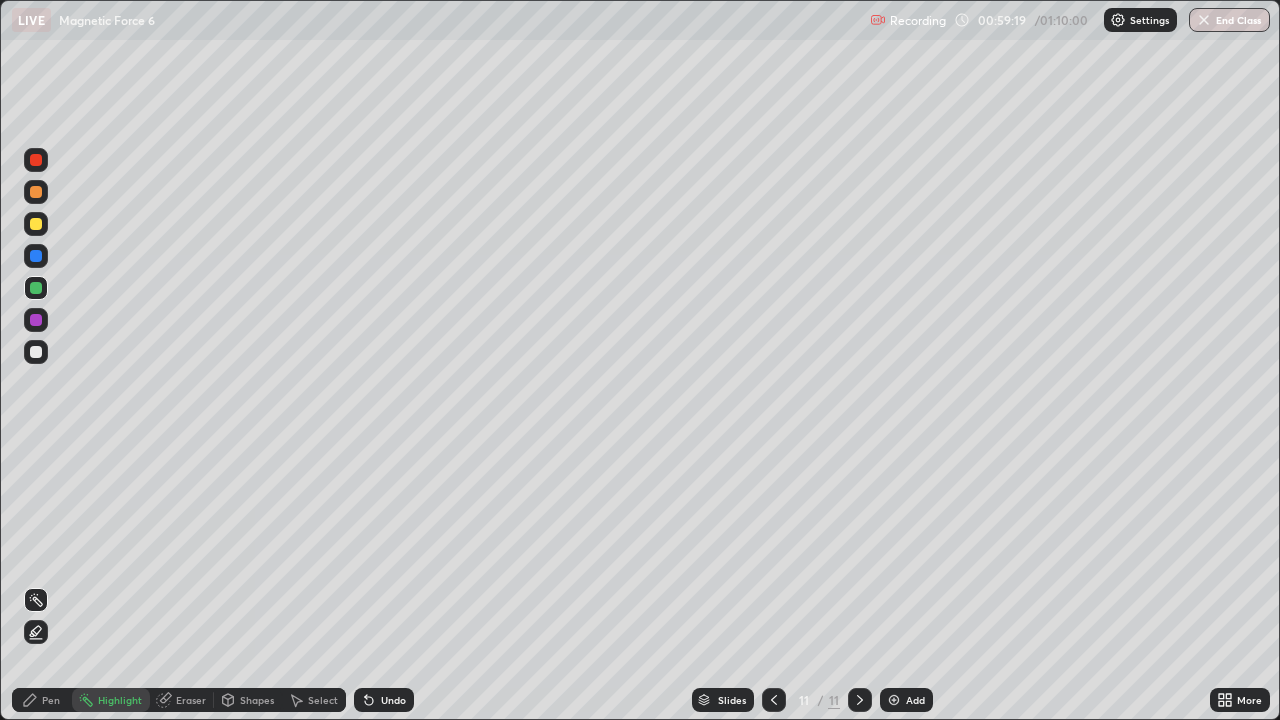 click 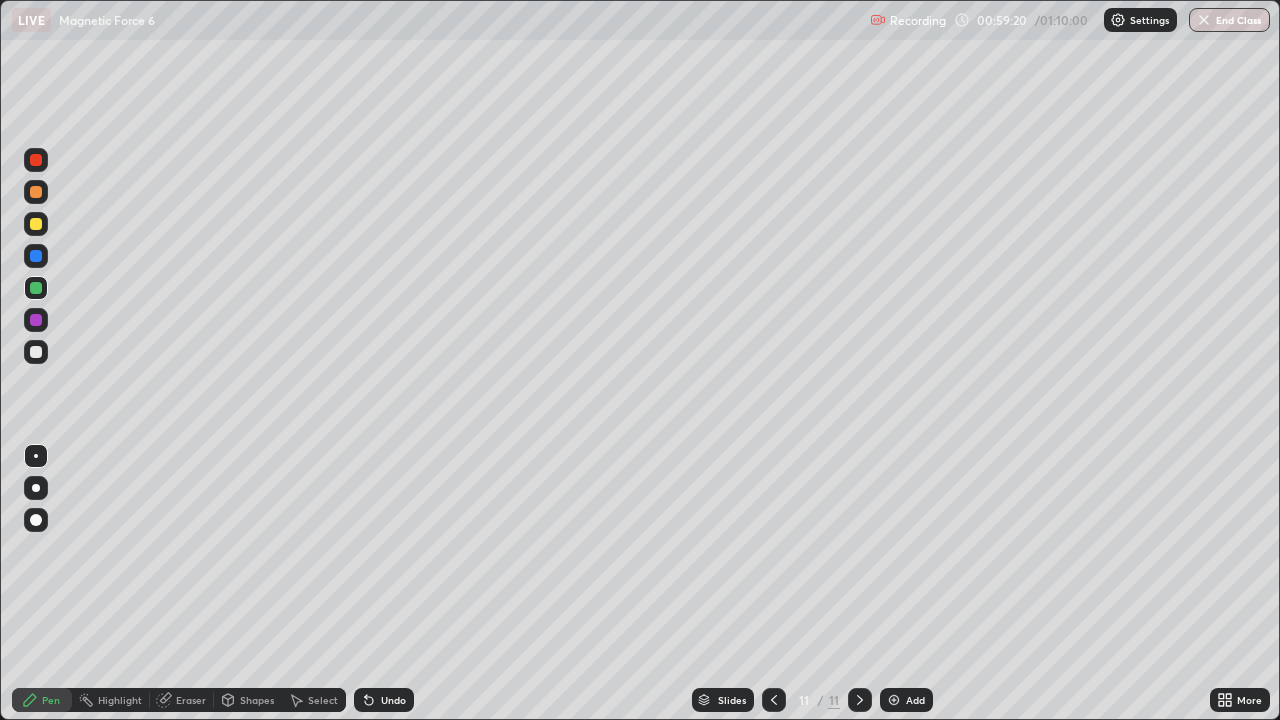click at bounding box center [36, 224] 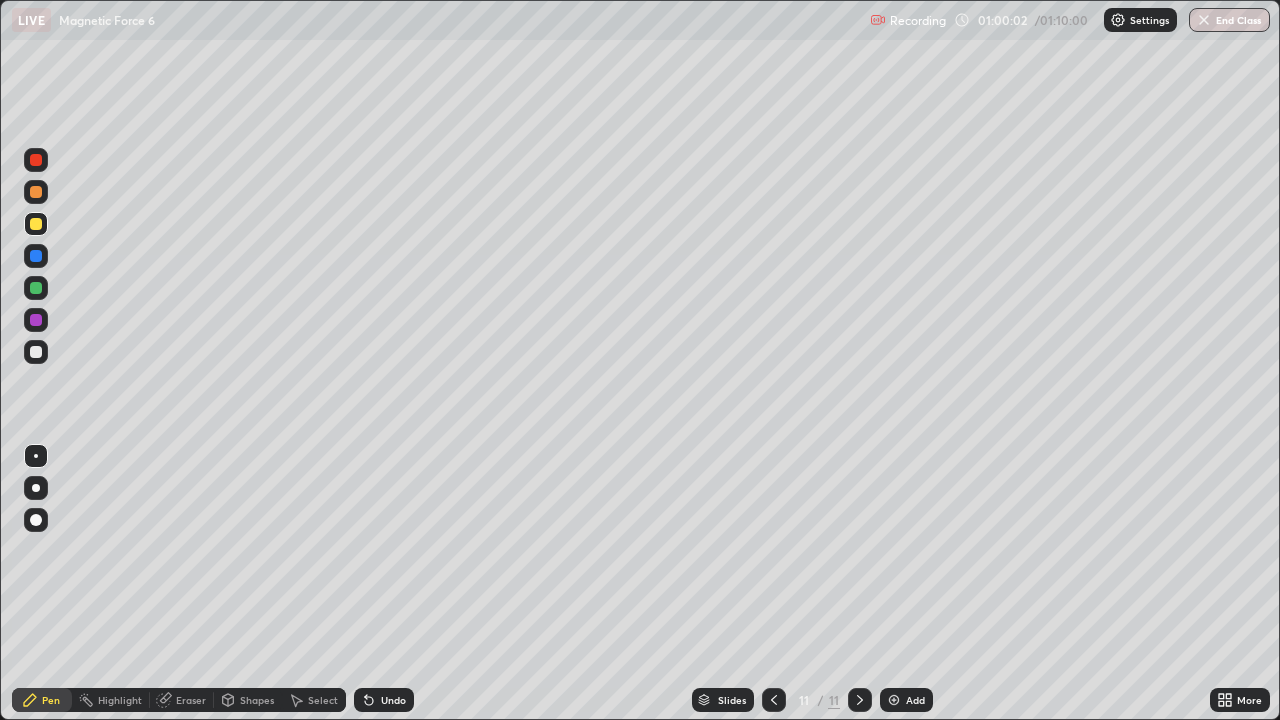 click on "Undo" at bounding box center [384, 700] 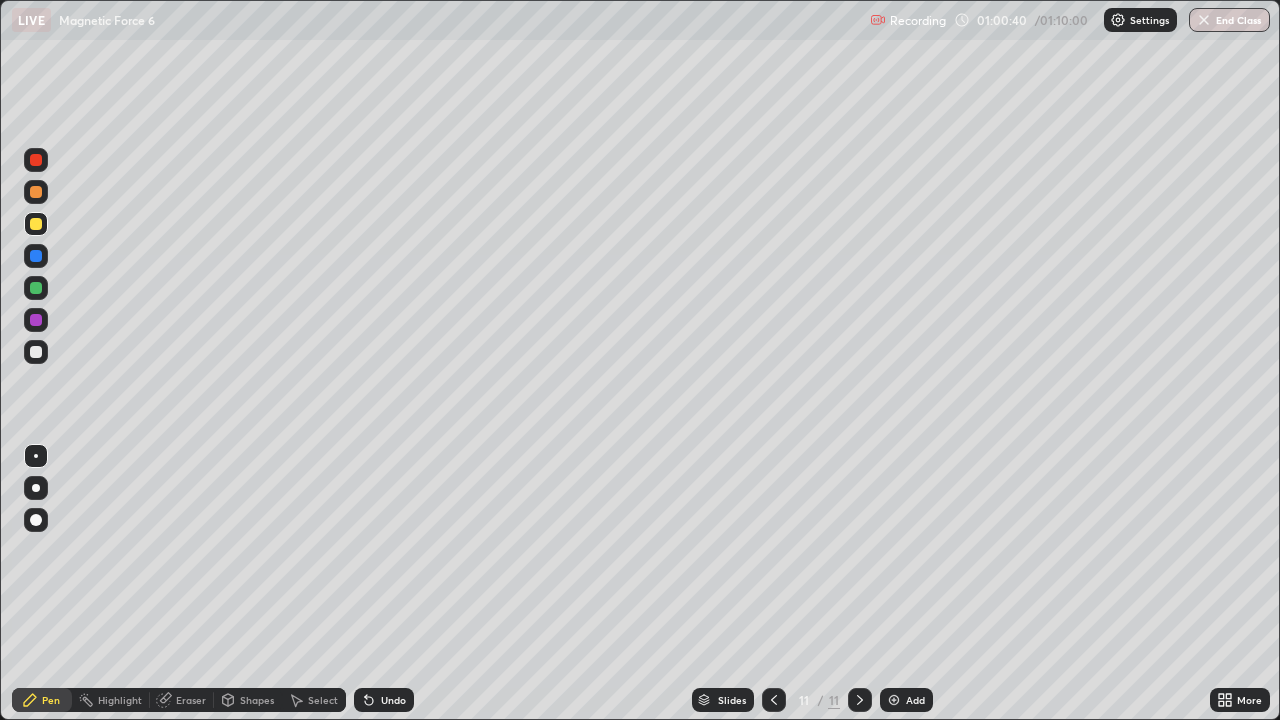 click on "Highlight" at bounding box center (120, 700) 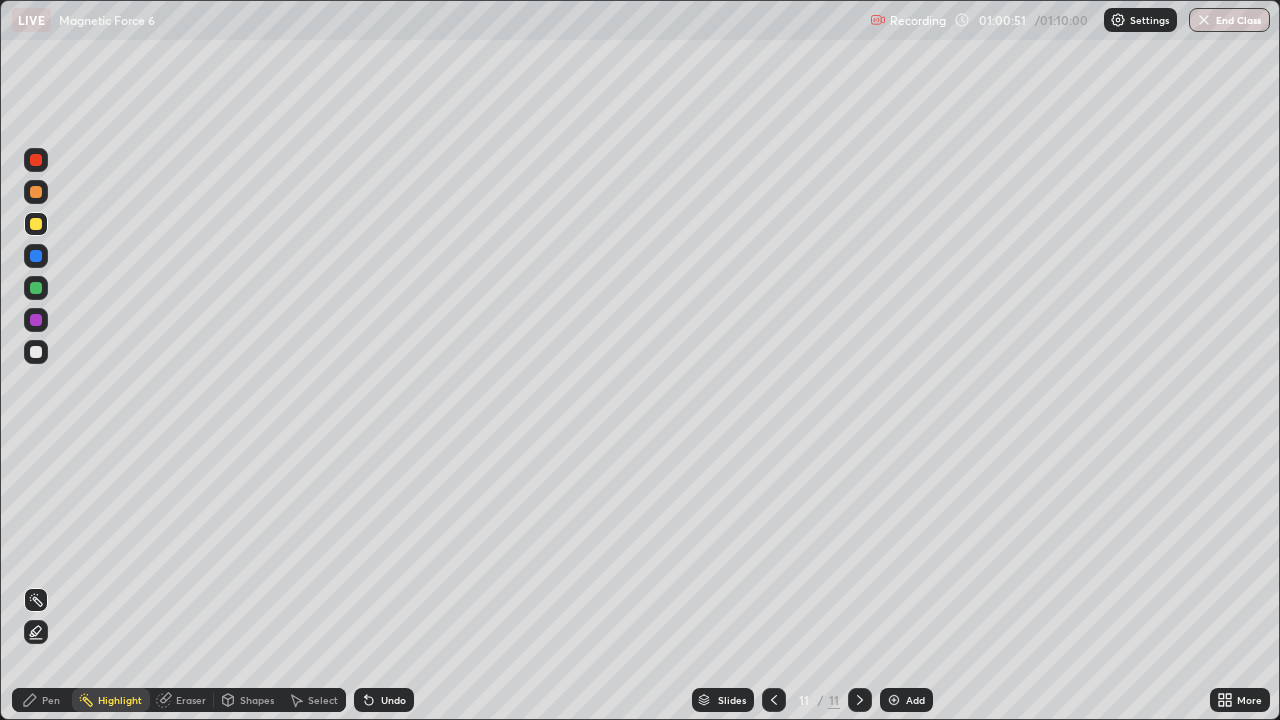 click 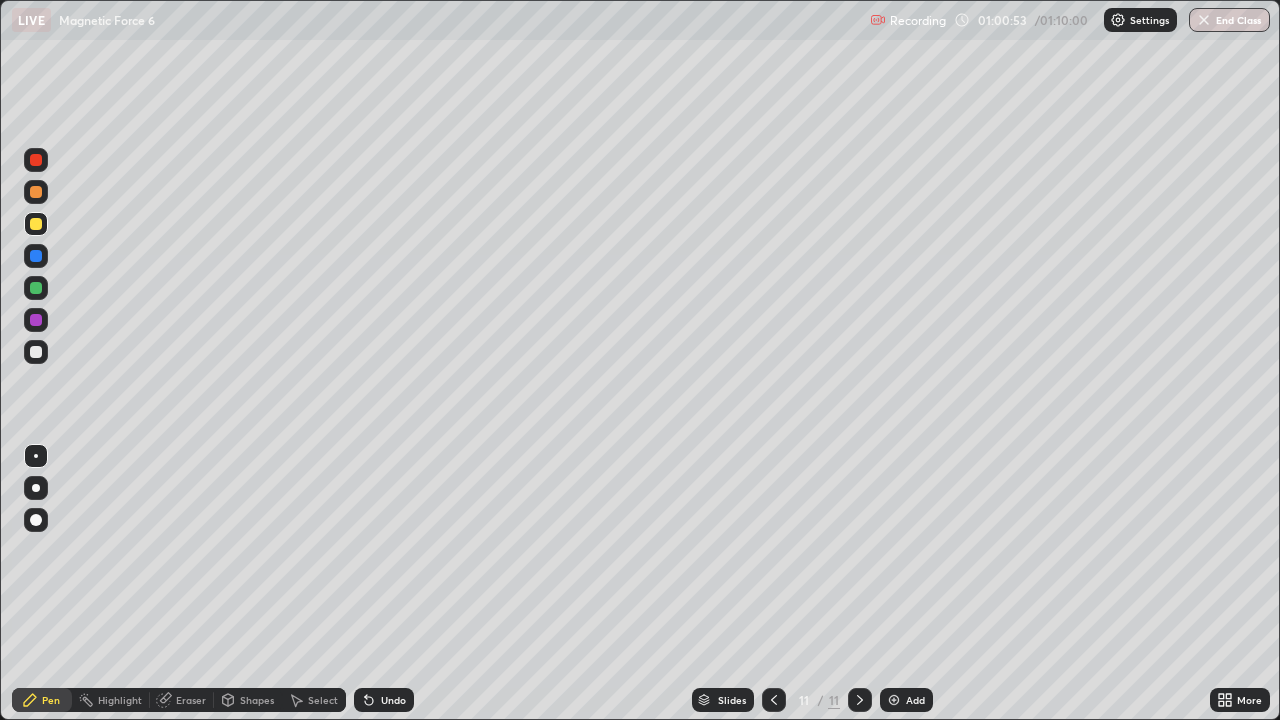 click at bounding box center [36, 352] 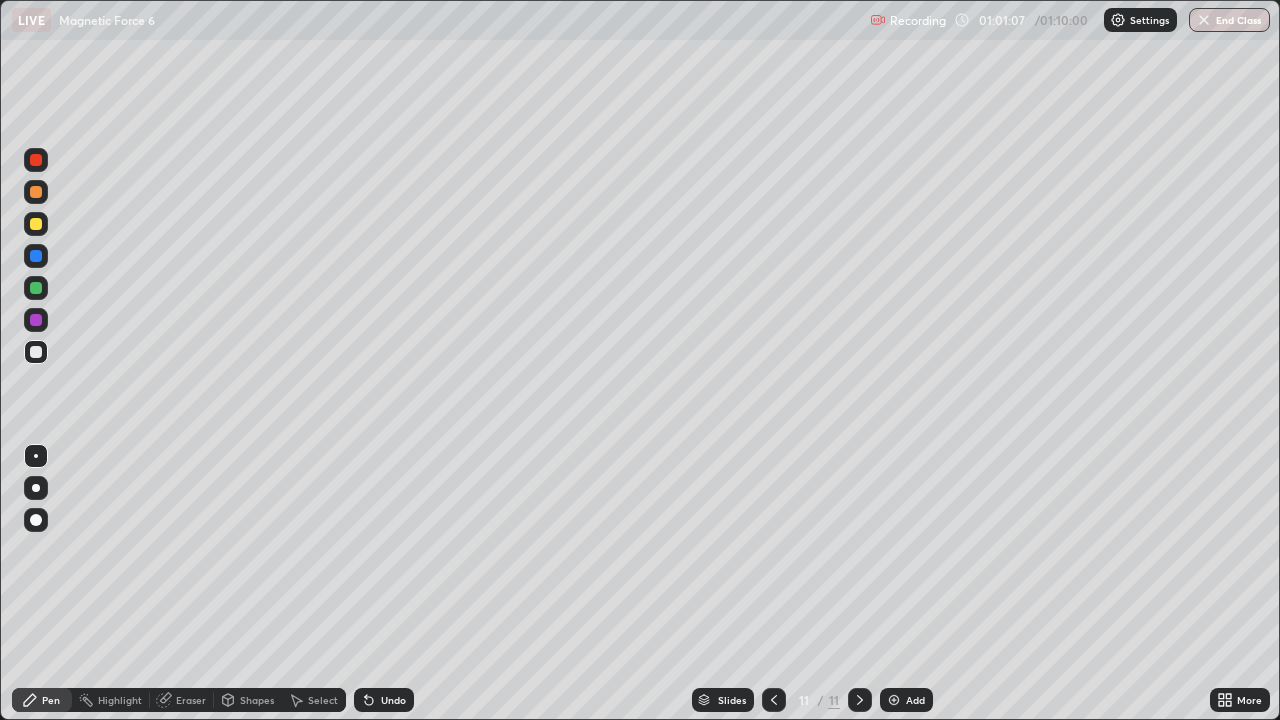 click on "Highlight" at bounding box center [120, 700] 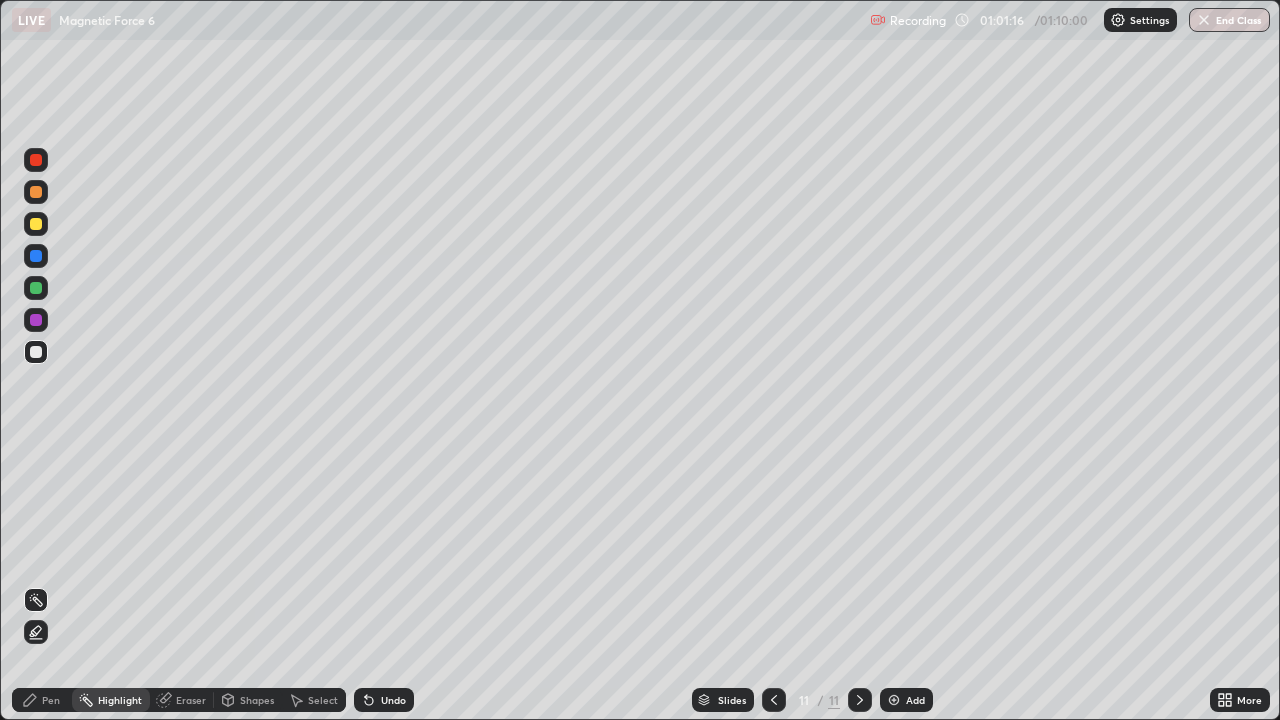 click on "Pen" at bounding box center (42, 700) 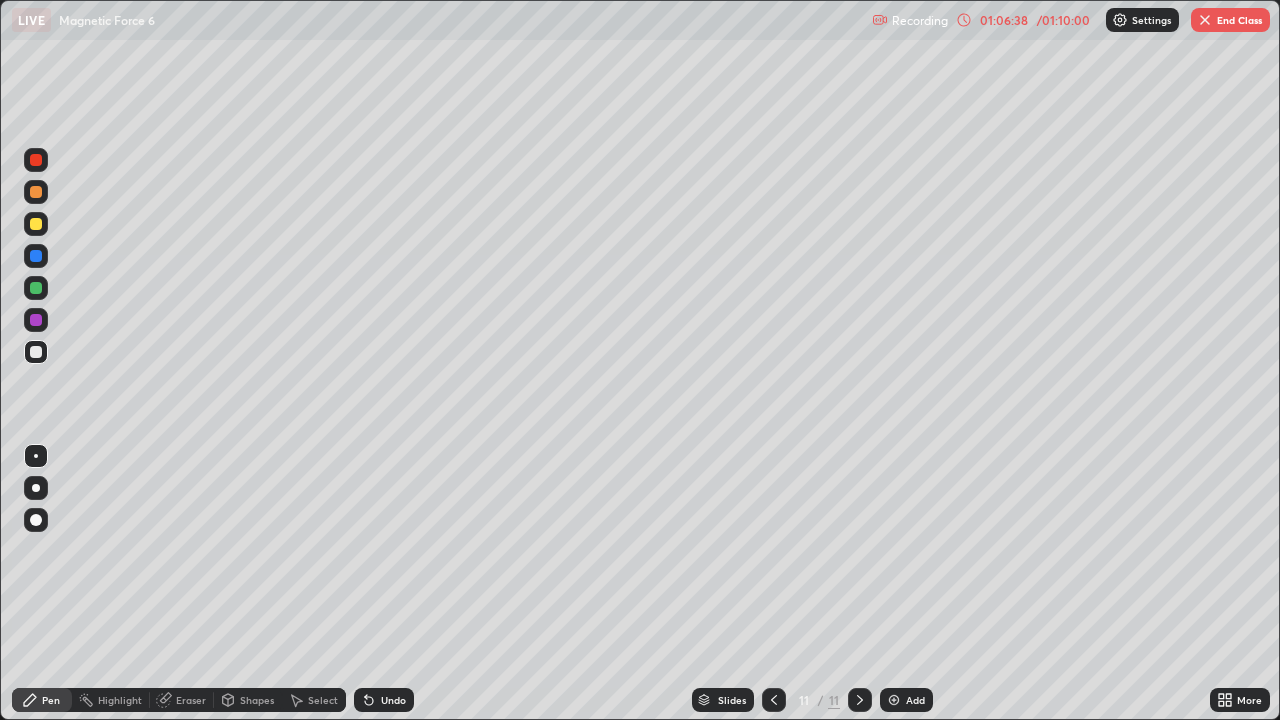 click on "Add" at bounding box center (915, 700) 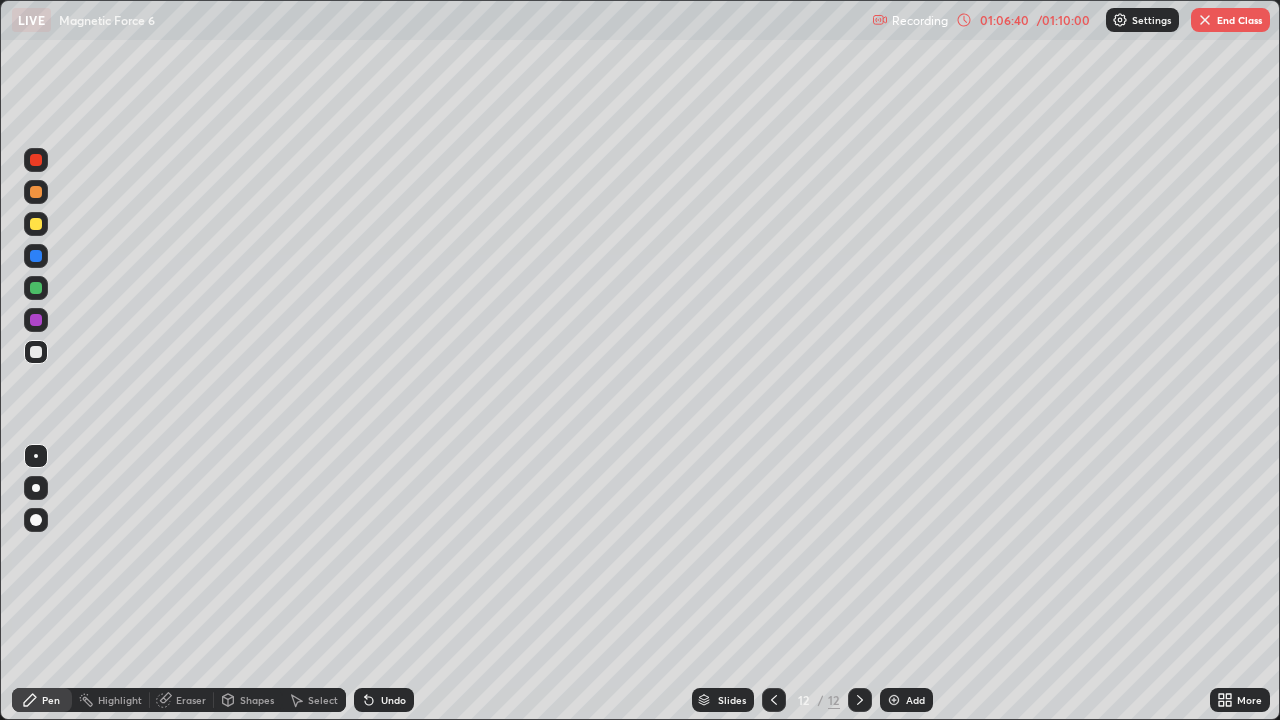 click at bounding box center (36, 352) 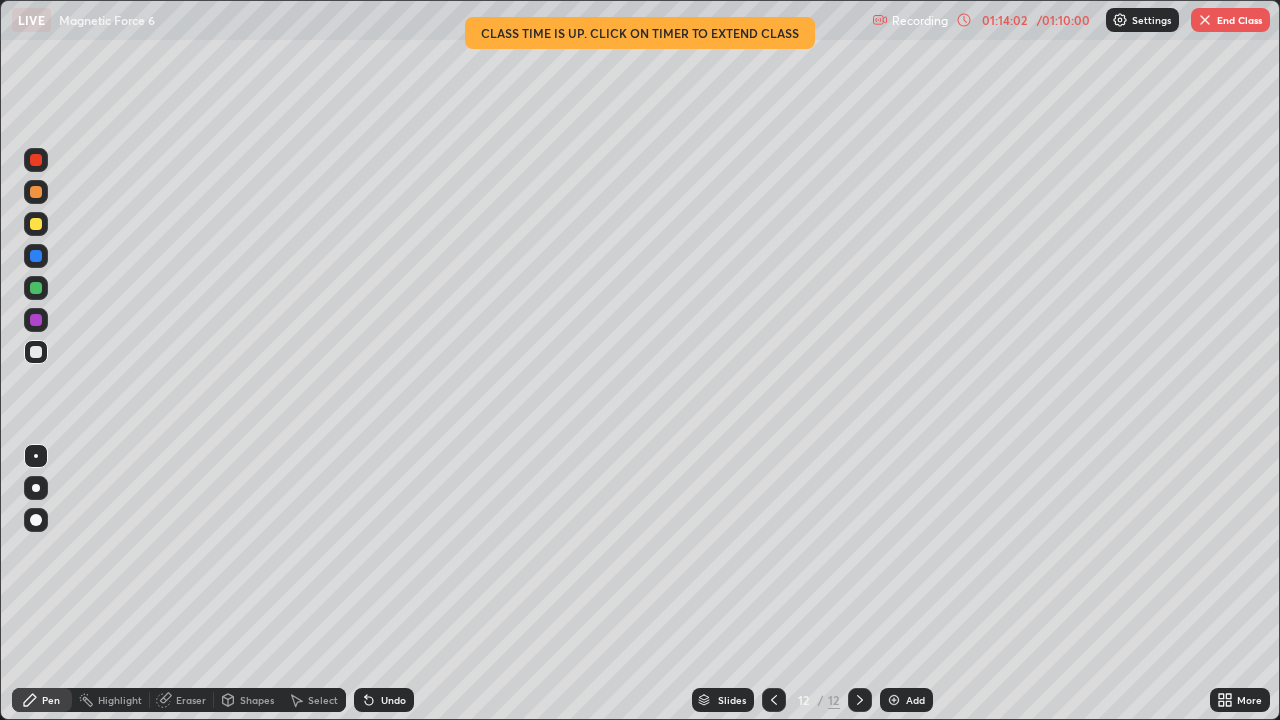click on "End Class" at bounding box center (1230, 20) 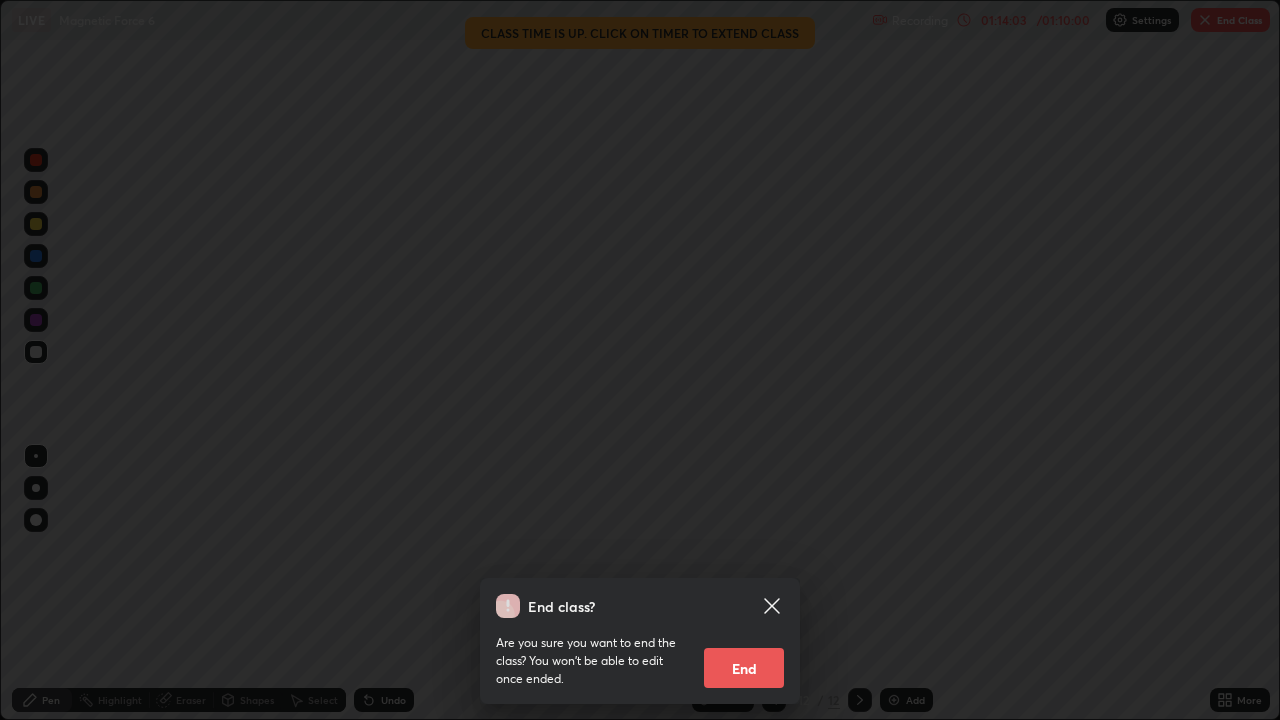 click on "End" at bounding box center (744, 668) 